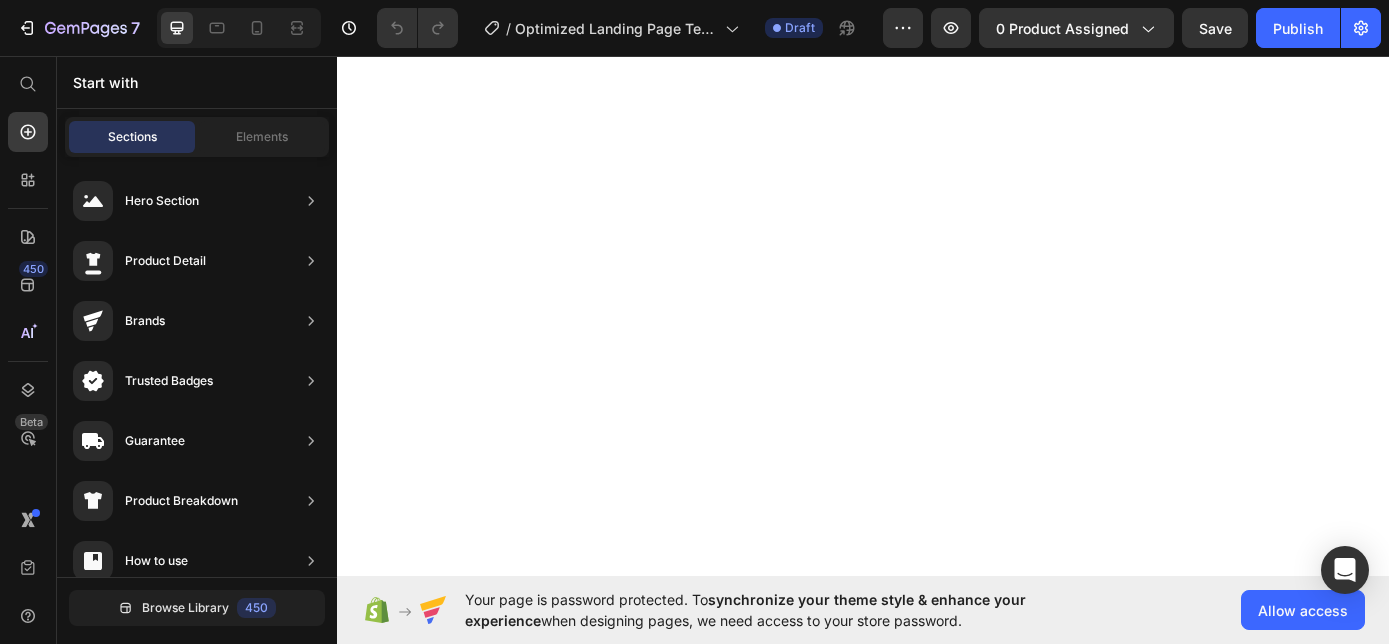 scroll, scrollTop: 0, scrollLeft: 0, axis: both 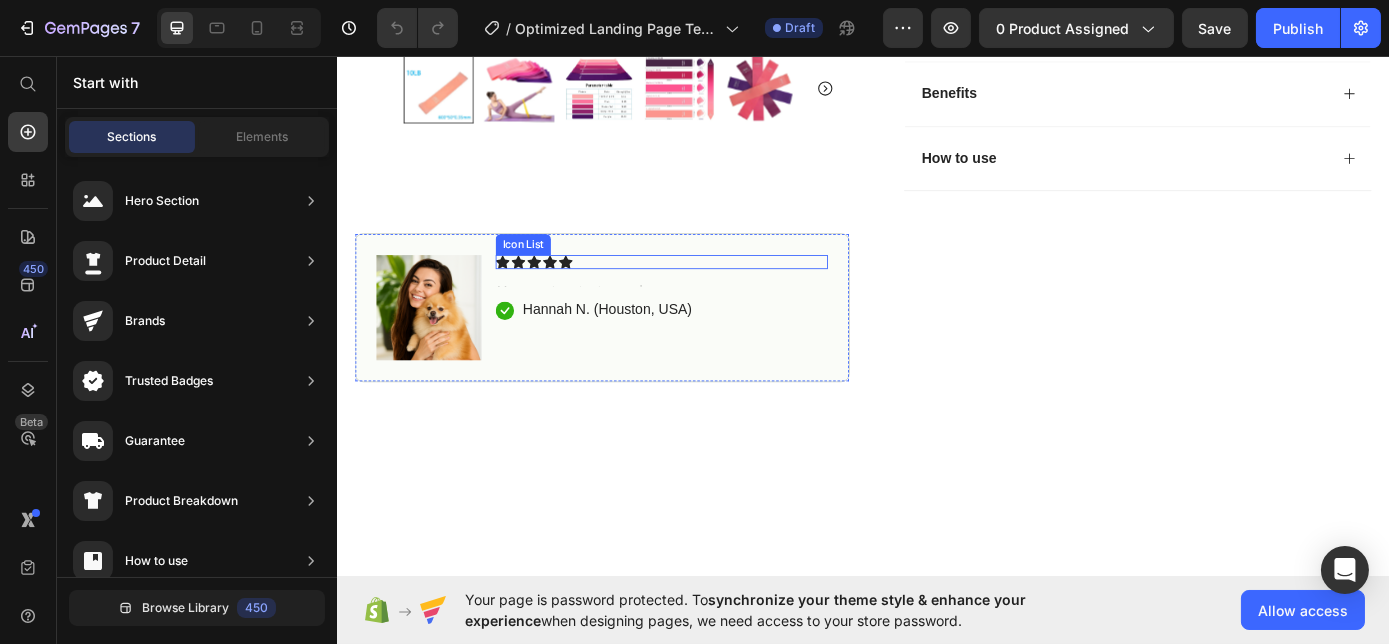 click on "Icon Icon Icon Icon Icon" at bounding box center (706, 290) 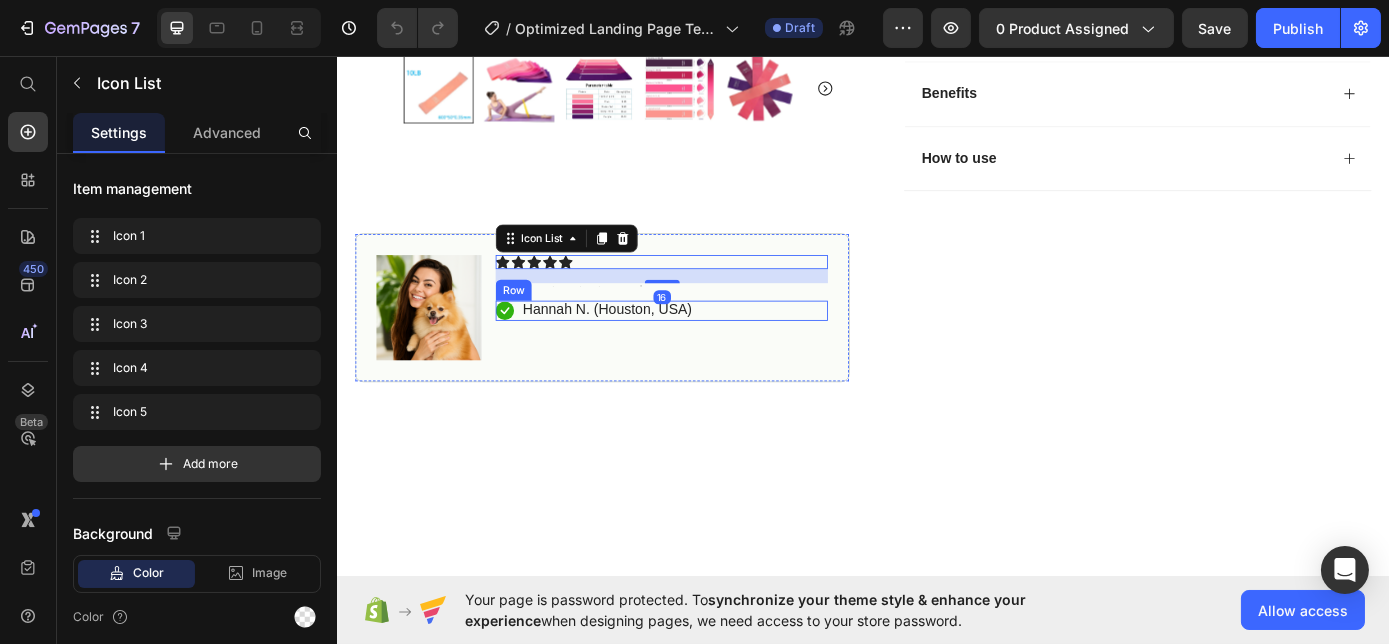 drag, startPoint x: 835, startPoint y: 333, endPoint x: 843, endPoint y: 325, distance: 11.313708 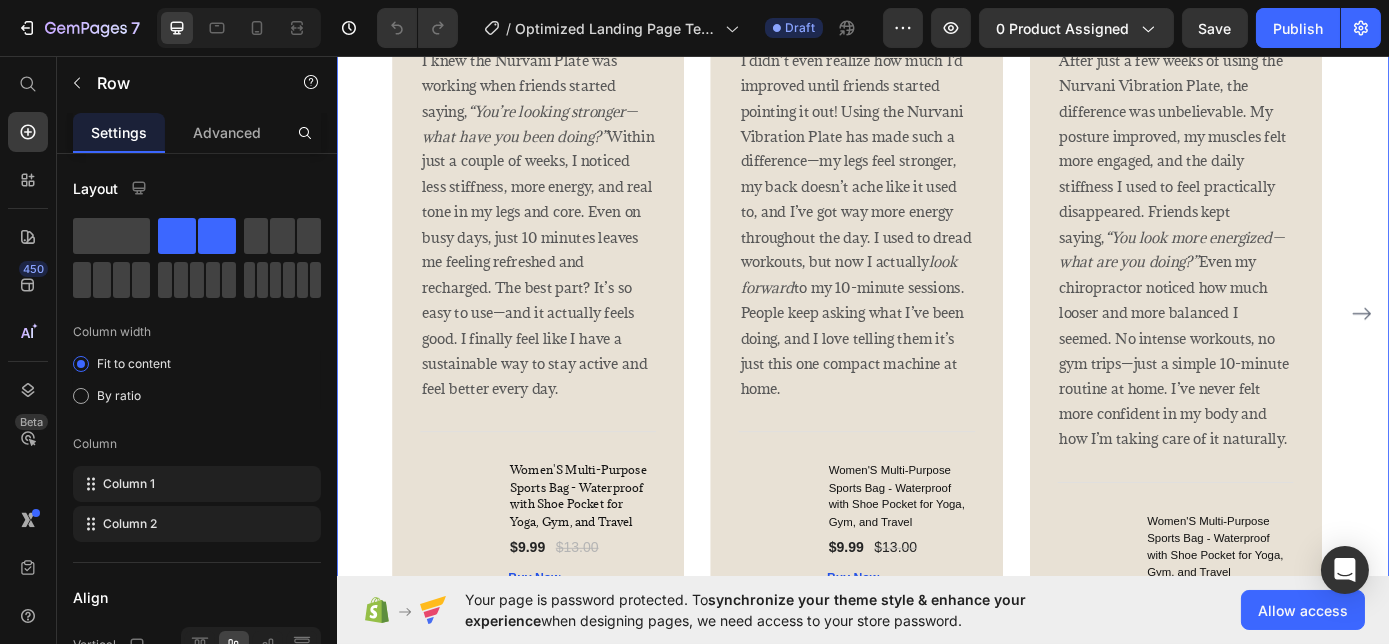 scroll, scrollTop: 3000, scrollLeft: 0, axis: vertical 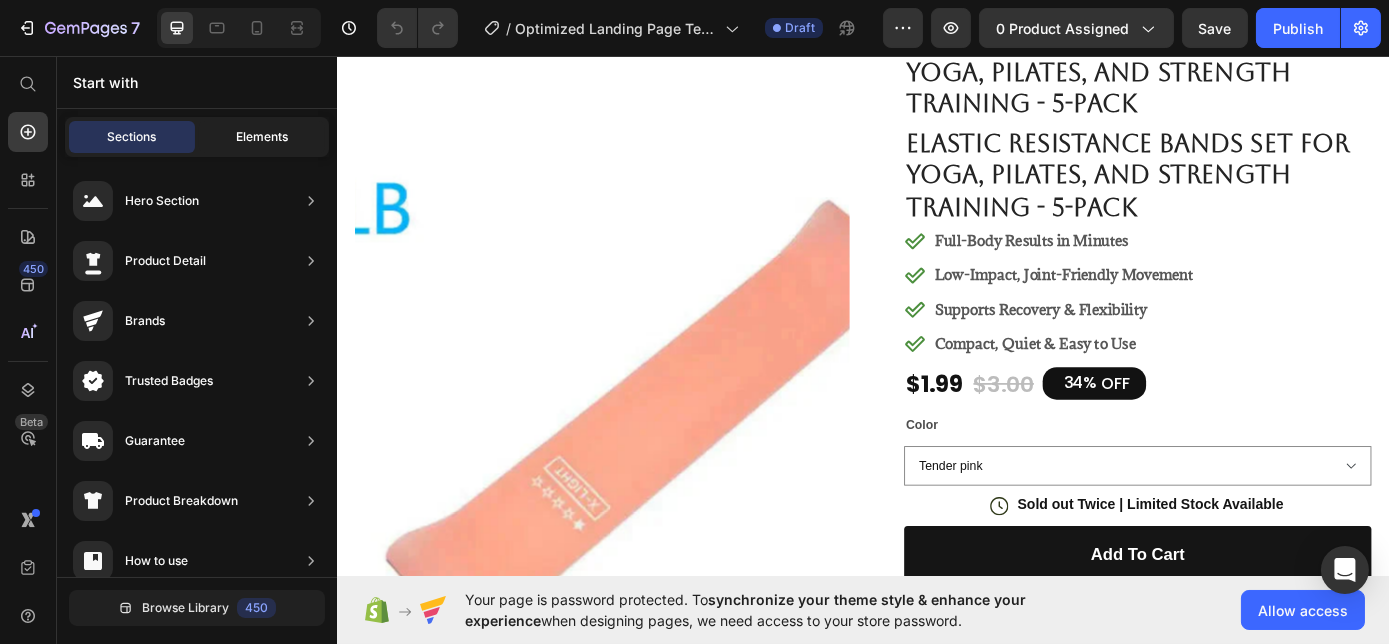 click on "Elements" at bounding box center (262, 137) 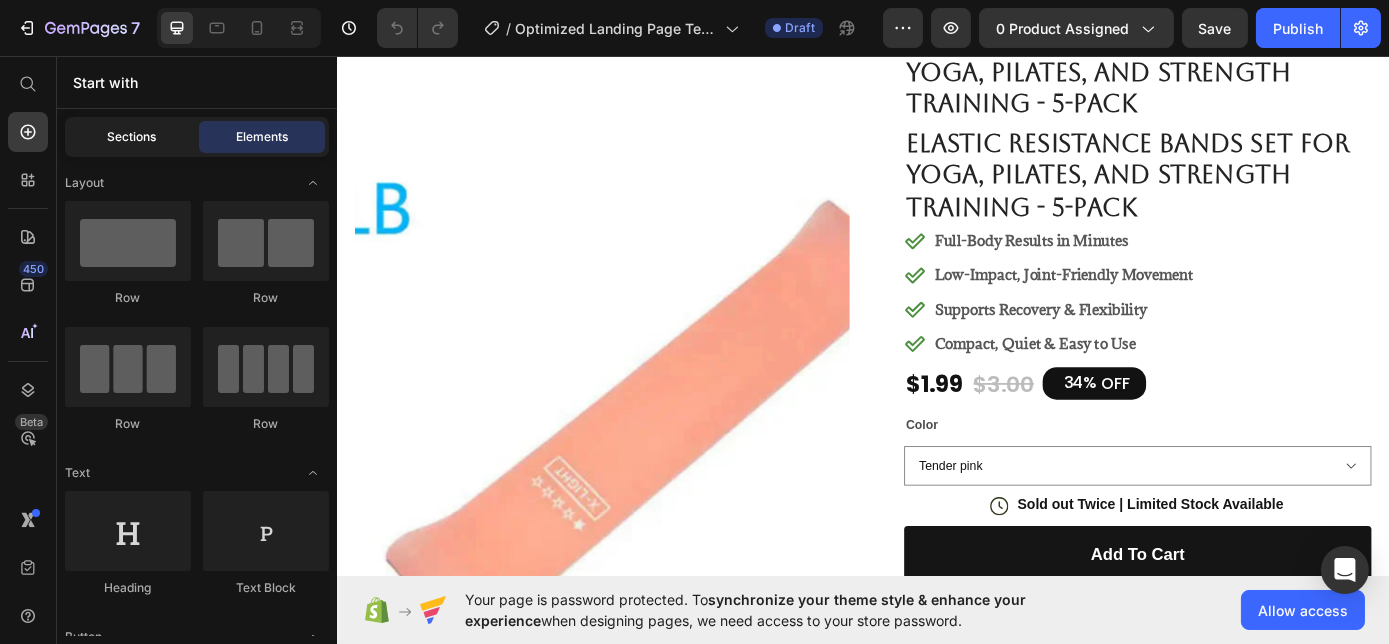 drag, startPoint x: 126, startPoint y: 139, endPoint x: 95, endPoint y: 138, distance: 31.016125 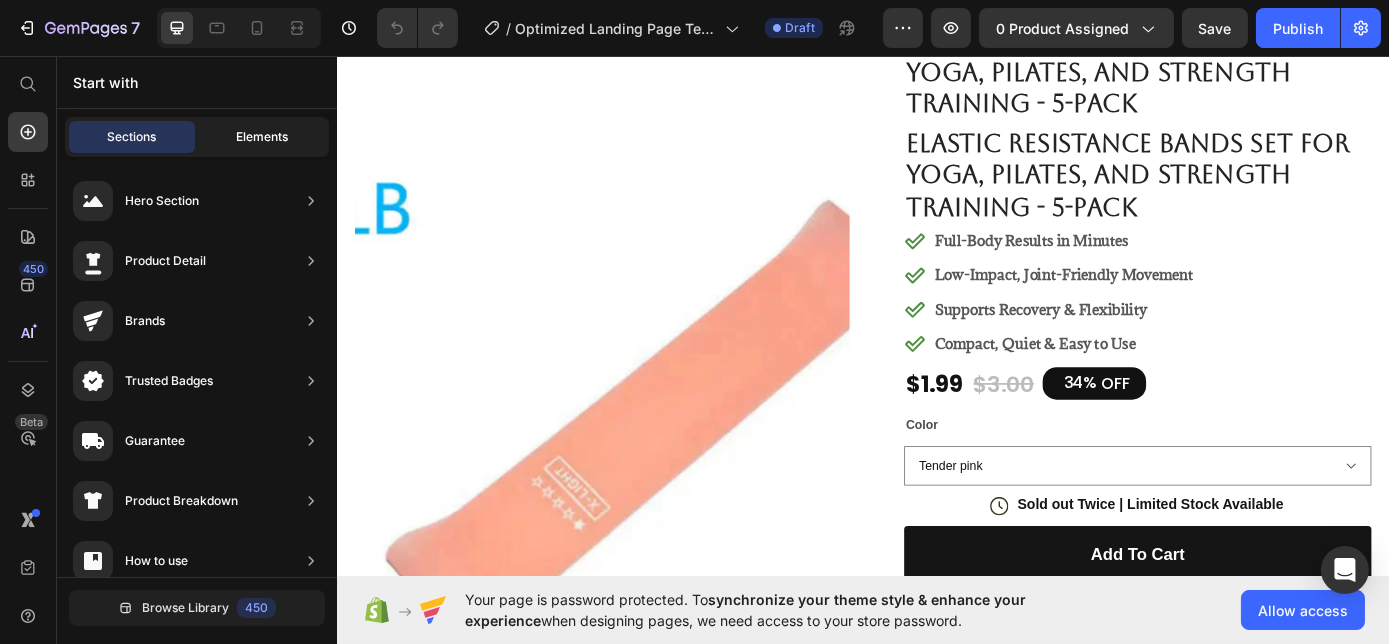 drag, startPoint x: 245, startPoint y: 134, endPoint x: 218, endPoint y: 137, distance: 27.166155 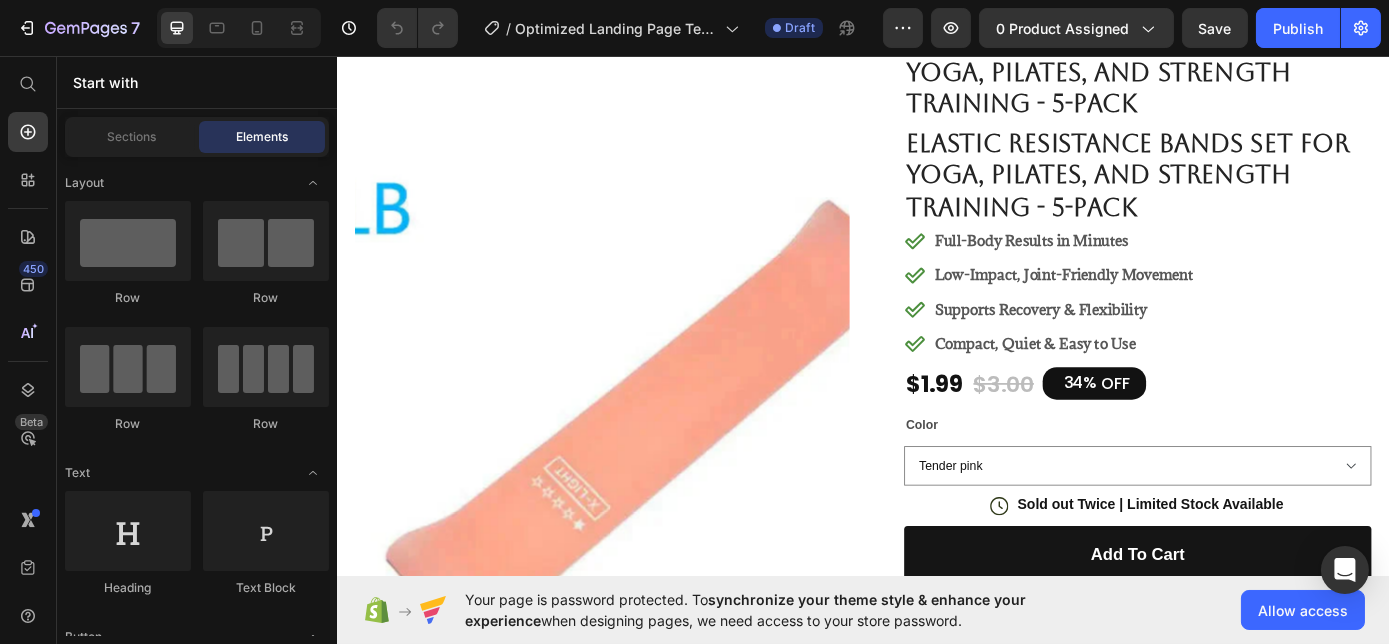 drag, startPoint x: 111, startPoint y: 133, endPoint x: 50, endPoint y: 136, distance: 61.073727 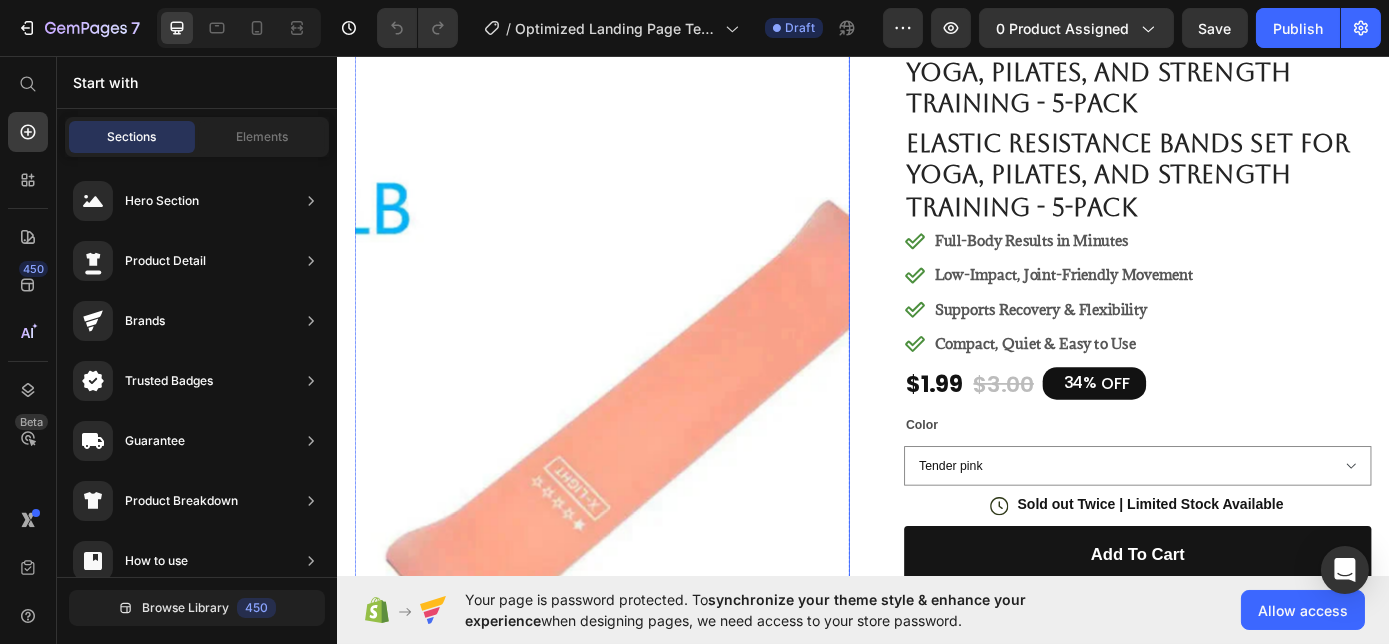 click at bounding box center (638, 421) 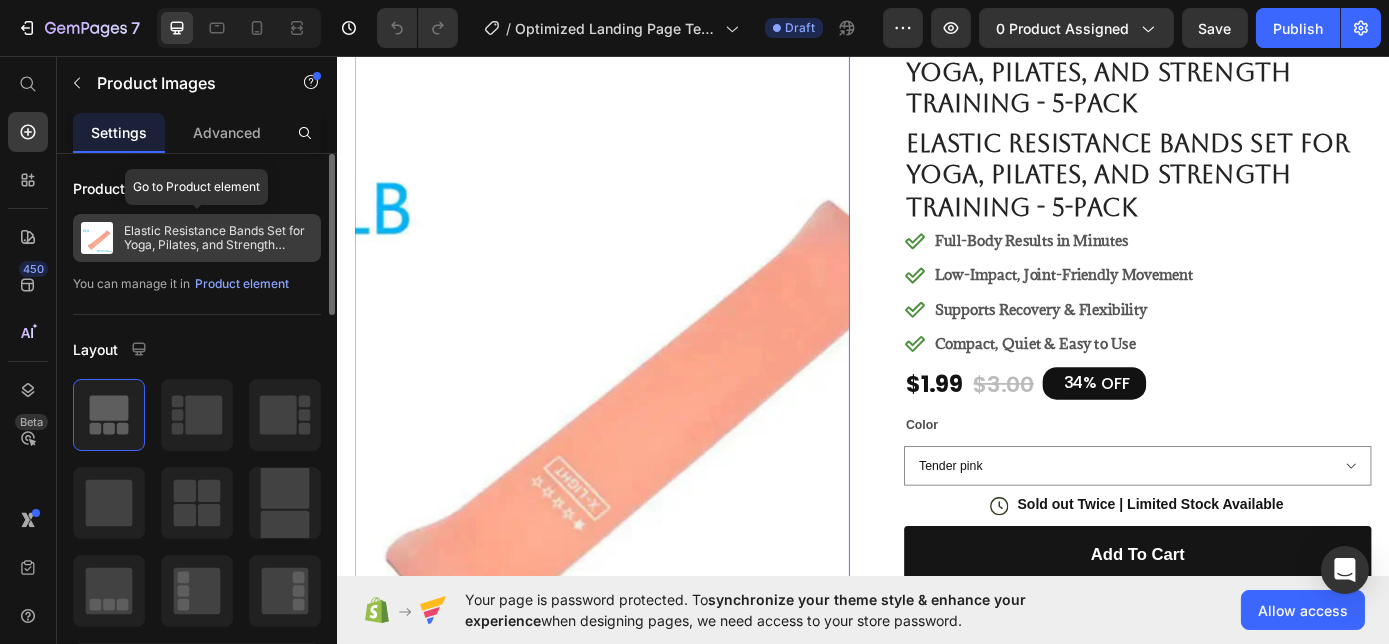 click on "Elastic Resistance Bands Set for Yoga, Pilates, and Strength Training - 5-Pack" at bounding box center (218, 238) 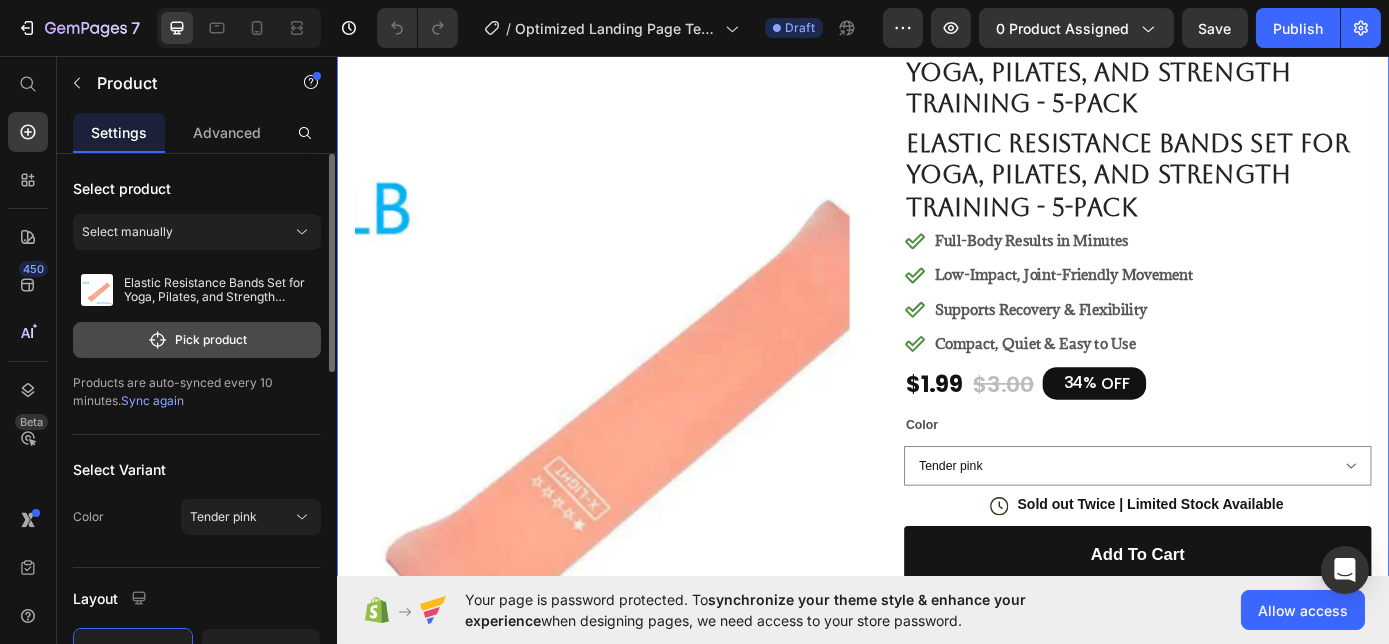 click on "Pick product" at bounding box center (197, 340) 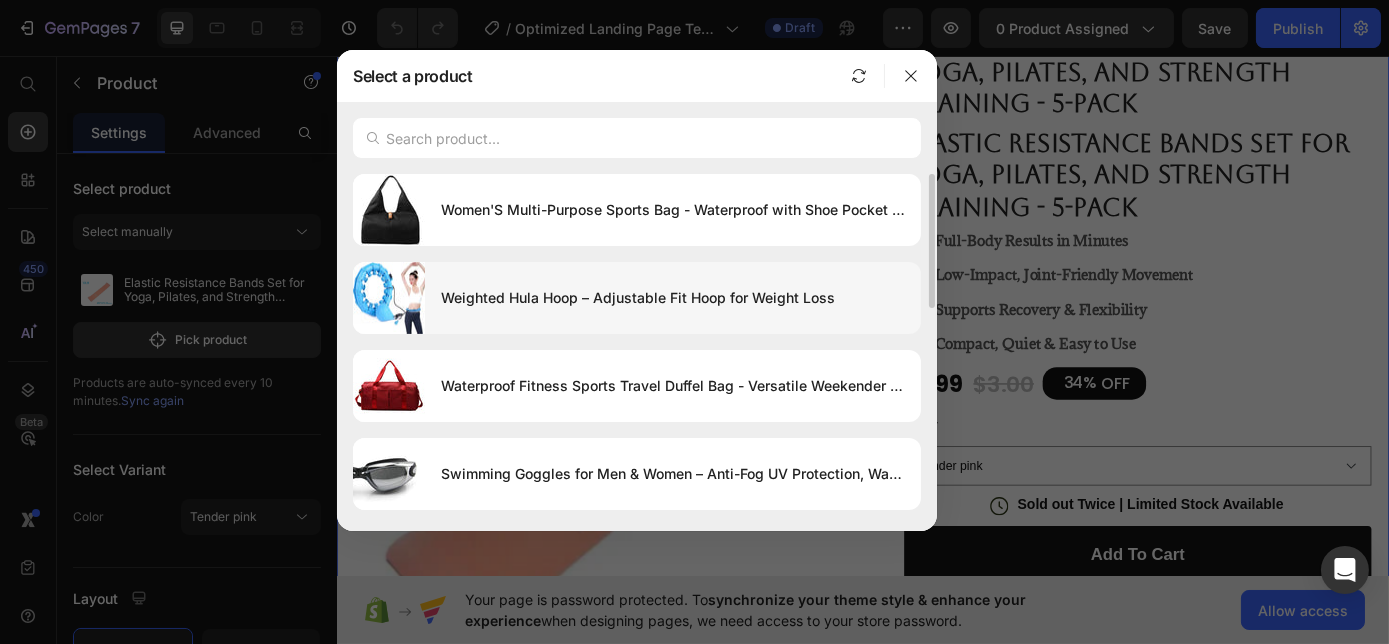 click on "Weighted Hula Hoop – Adjustable Fit Hoop for Weight Loss" at bounding box center [673, 298] 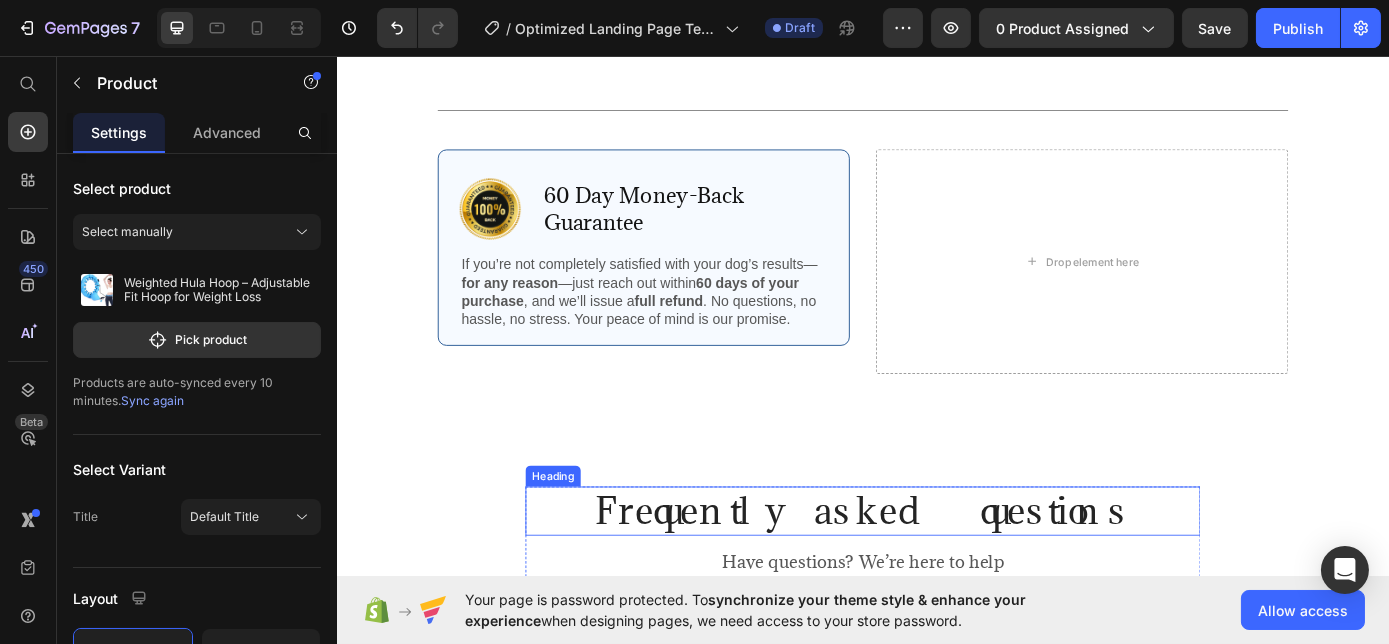 scroll, scrollTop: 4727, scrollLeft: 0, axis: vertical 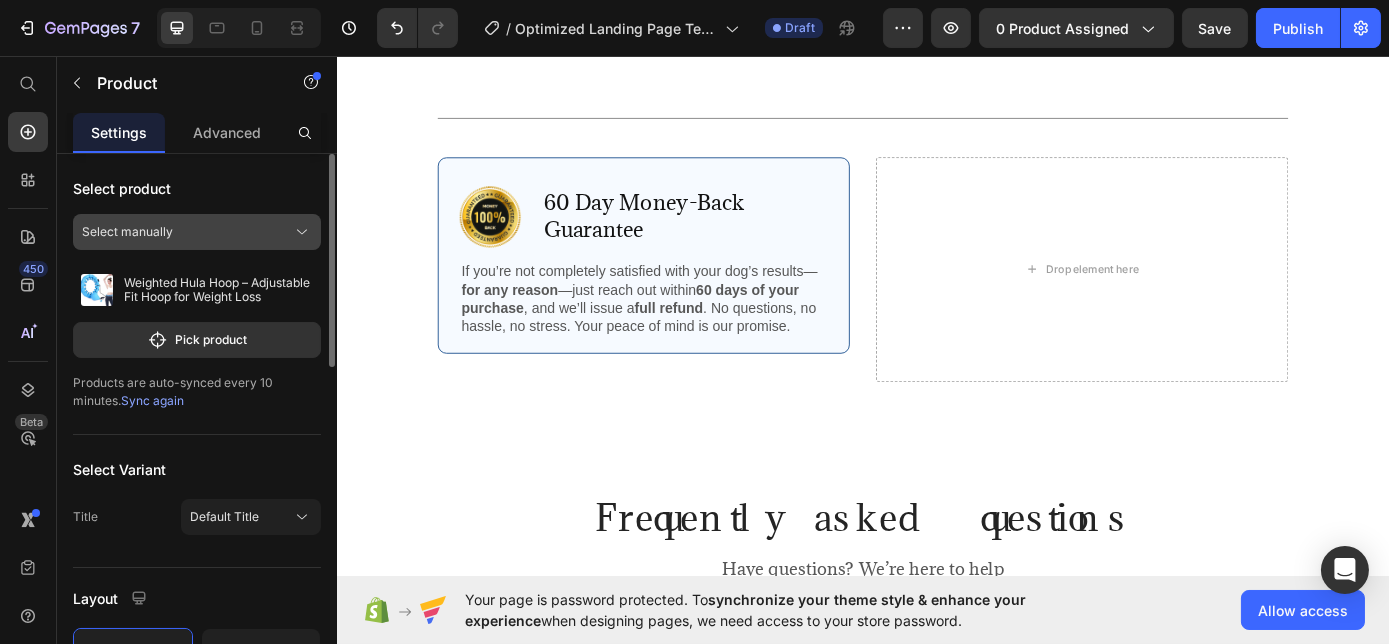 click on "Select manually" 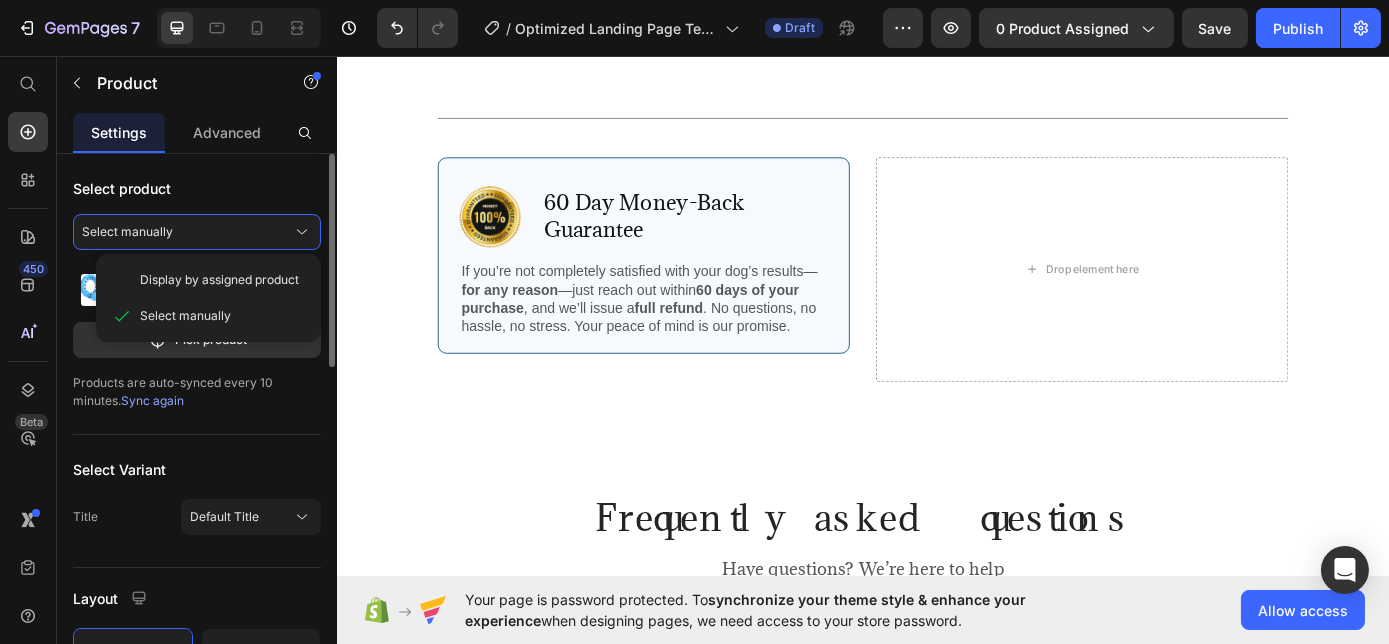 click on "Select product" at bounding box center [197, 188] 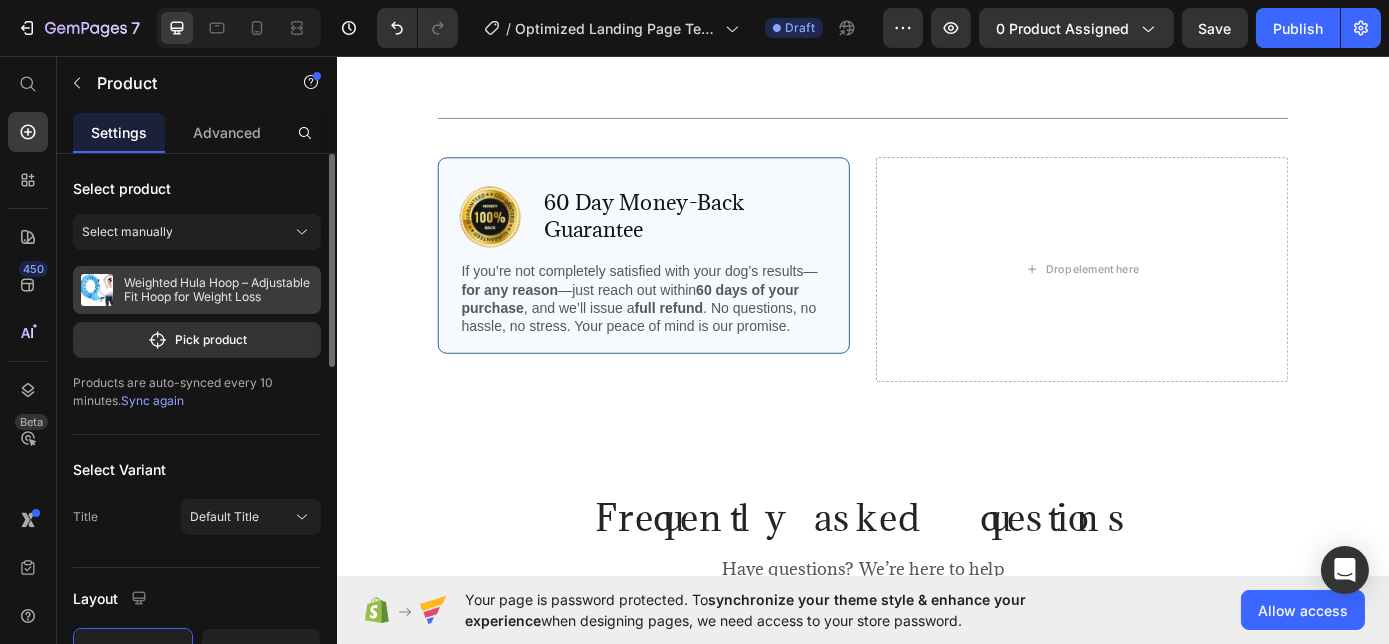 scroll, scrollTop: 90, scrollLeft: 0, axis: vertical 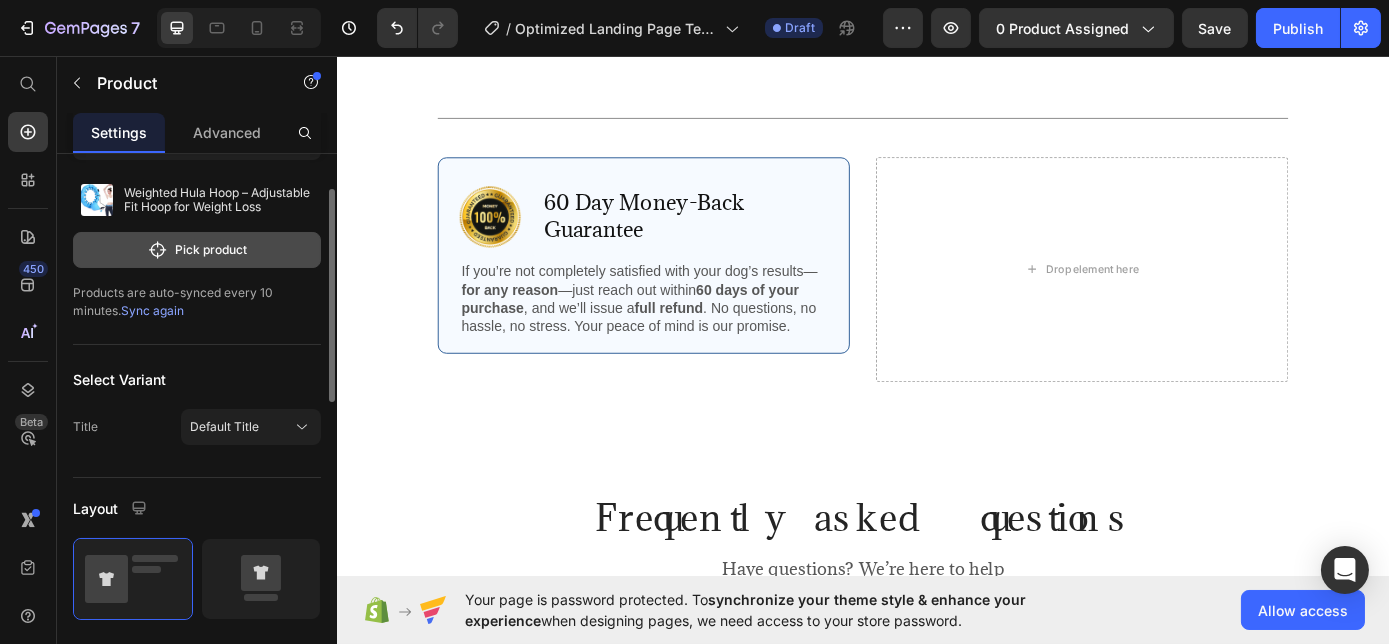 click on "Pick product" 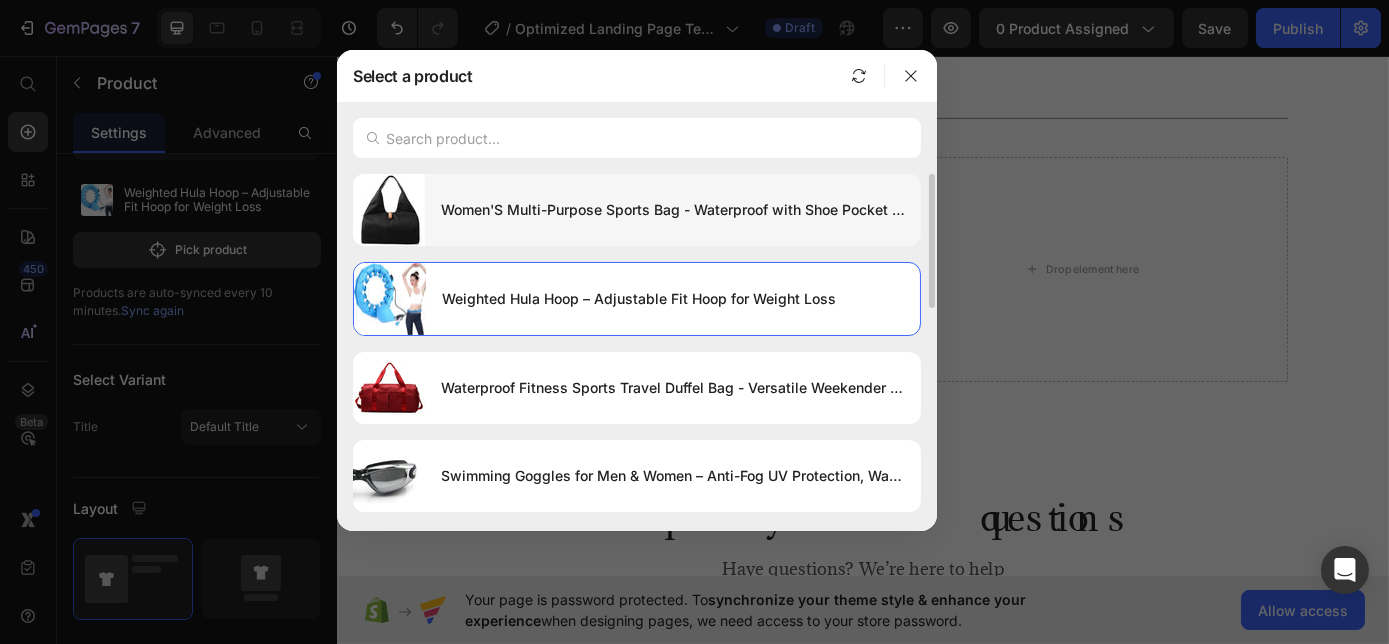 scroll, scrollTop: 90, scrollLeft: 0, axis: vertical 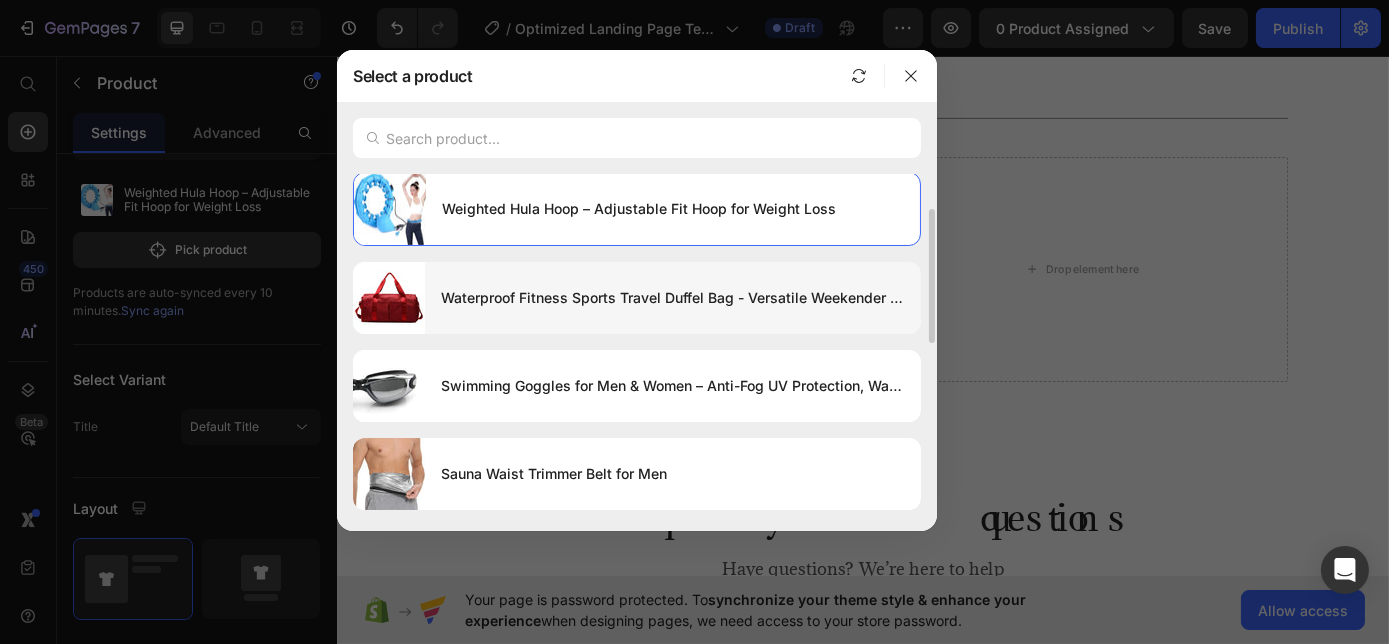click on "Waterproof Fitness Sports Travel Duffel Bag - Versatile Weekender for Men and Women" at bounding box center (673, 298) 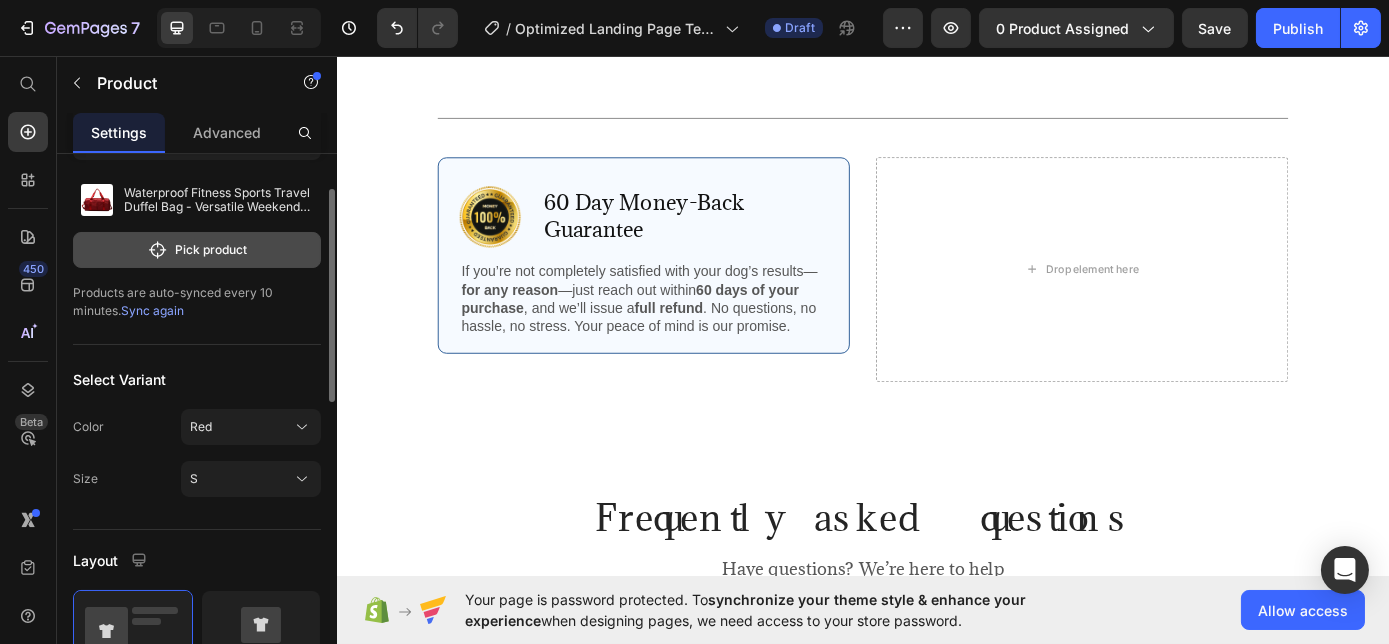 click on "Pick product" at bounding box center (197, 250) 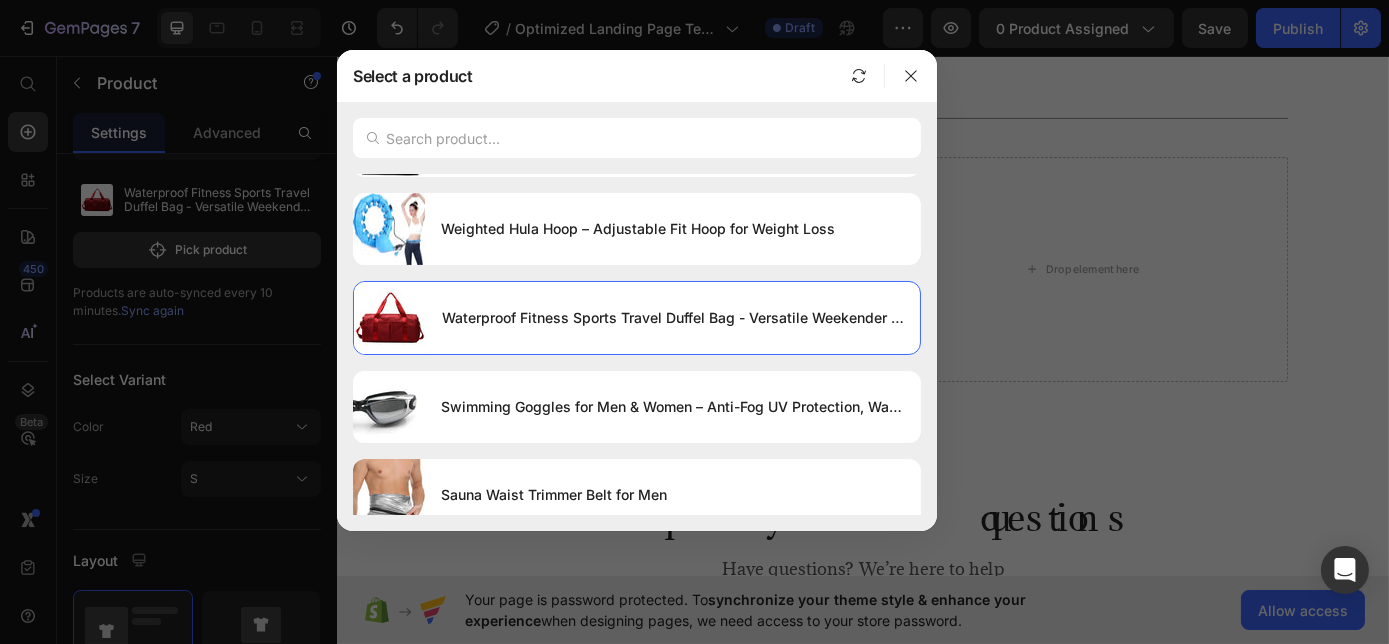 scroll, scrollTop: 0, scrollLeft: 0, axis: both 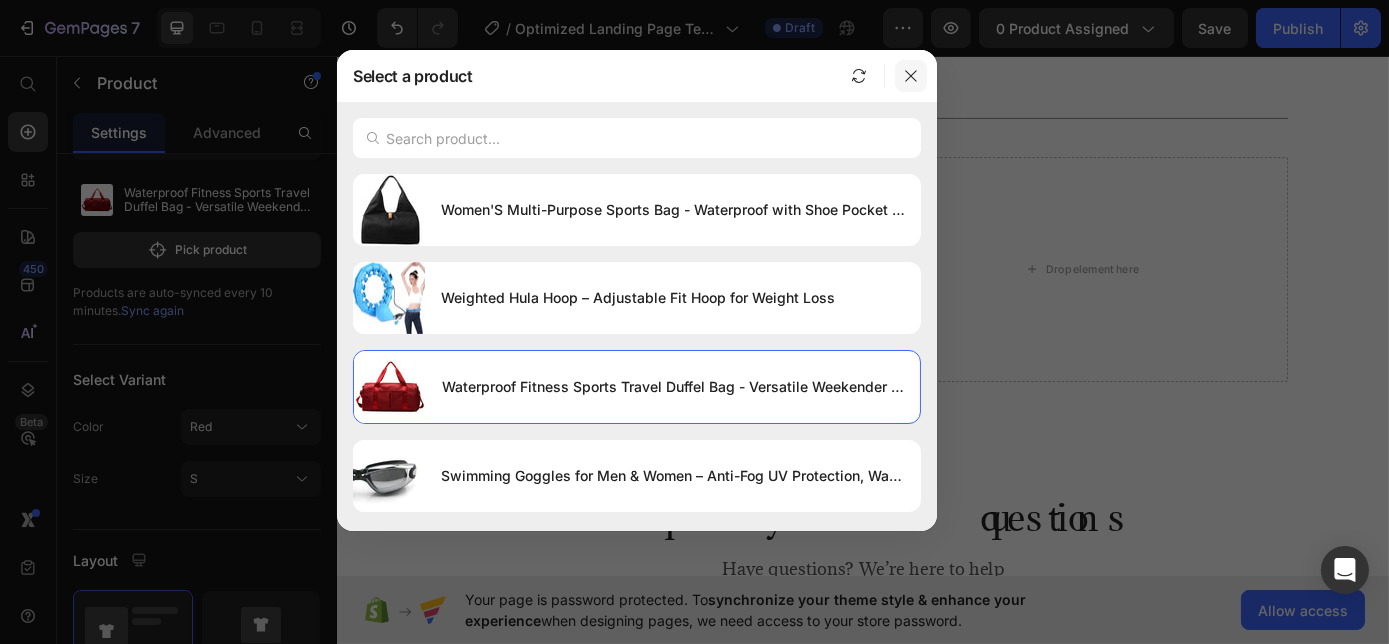 click 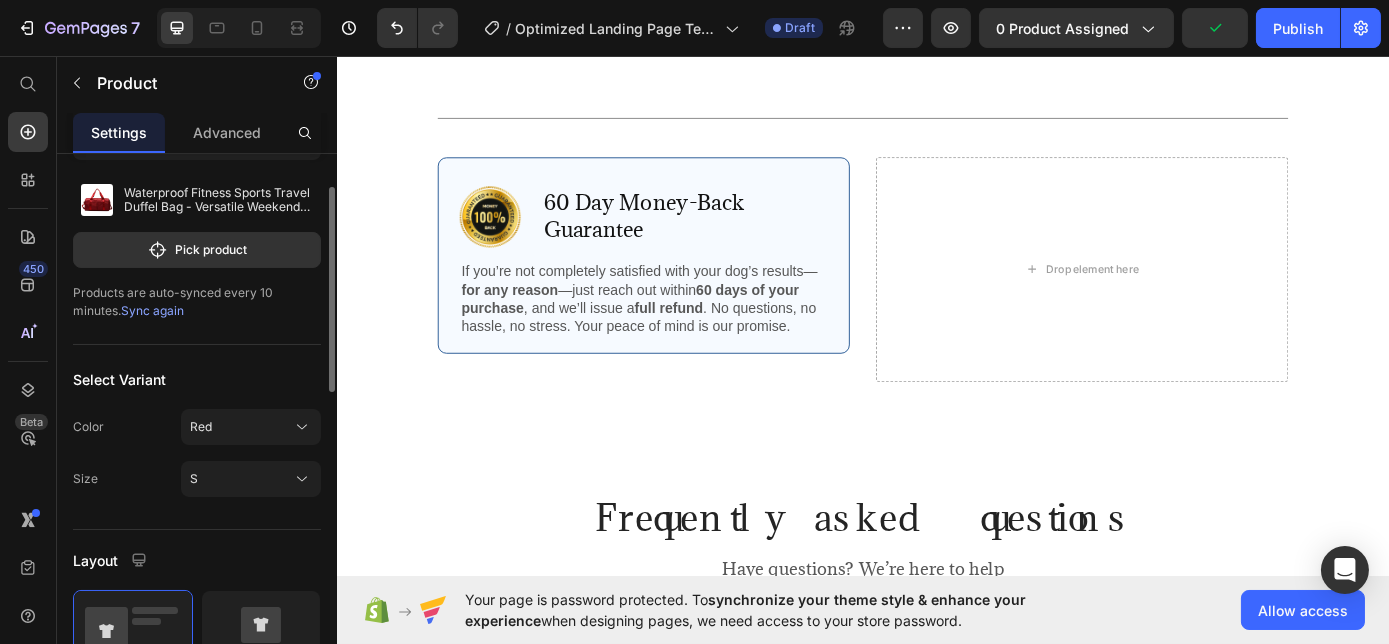 click on "Sync again" at bounding box center [152, 310] 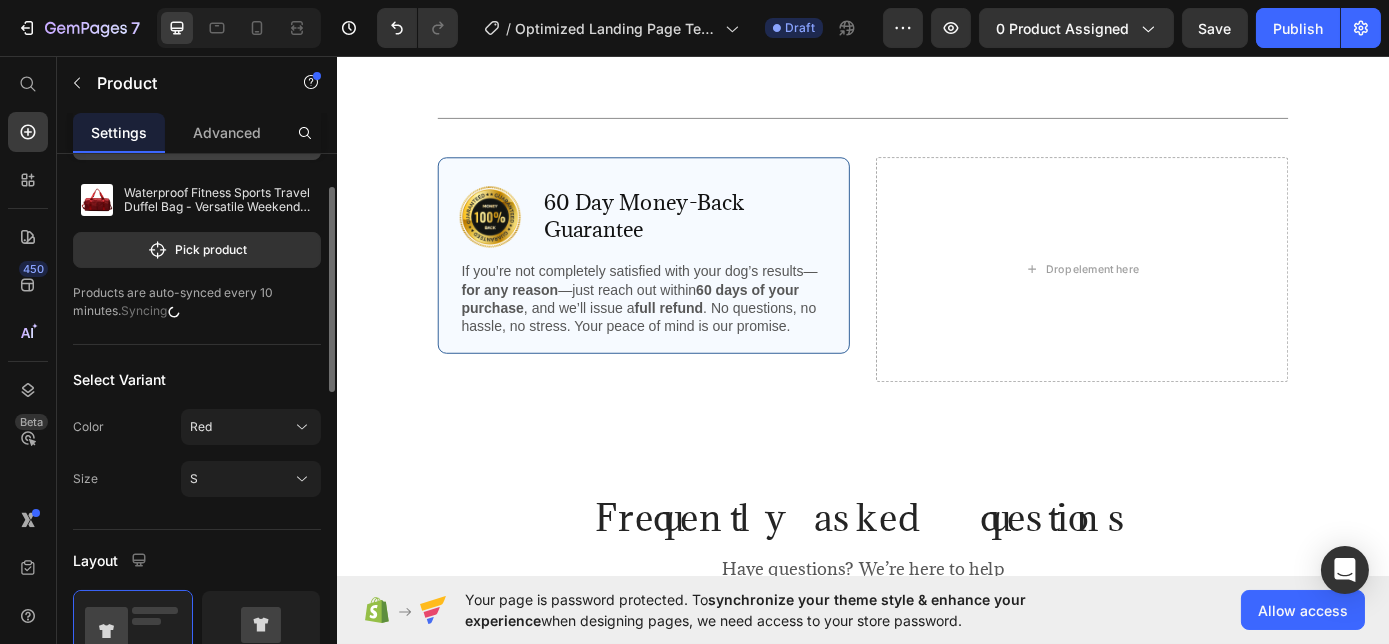 scroll, scrollTop: 0, scrollLeft: 0, axis: both 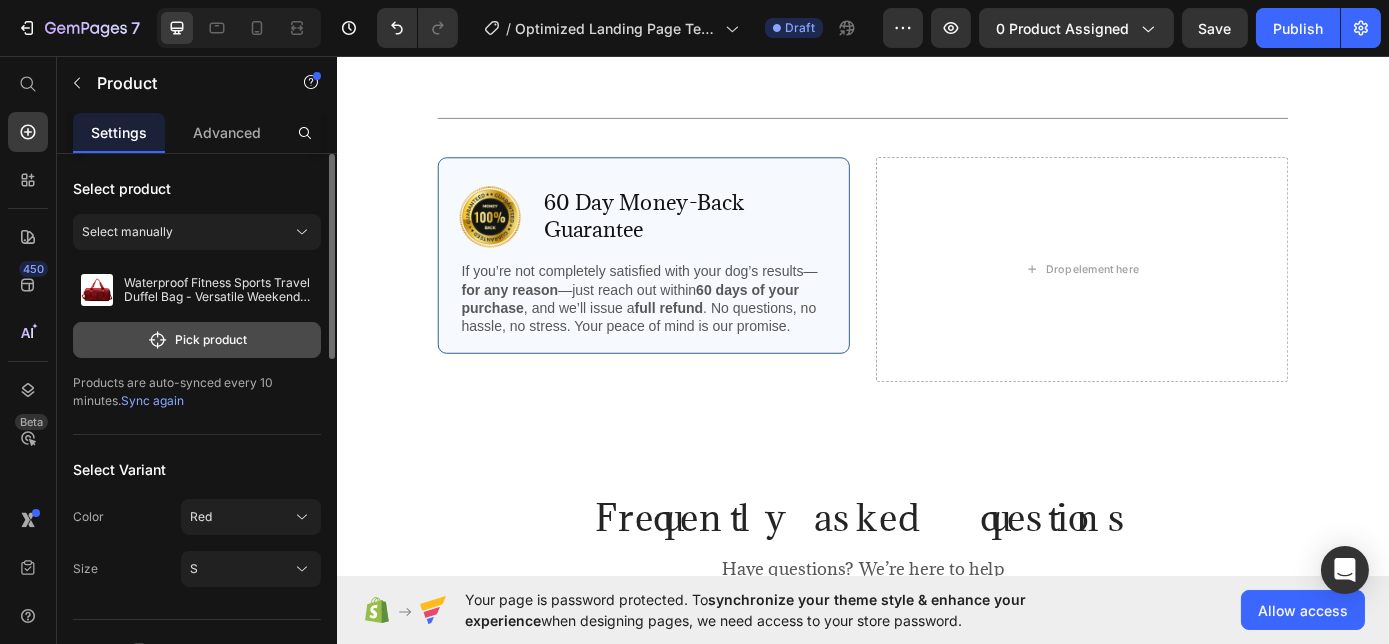 click on "Pick product" at bounding box center (197, 340) 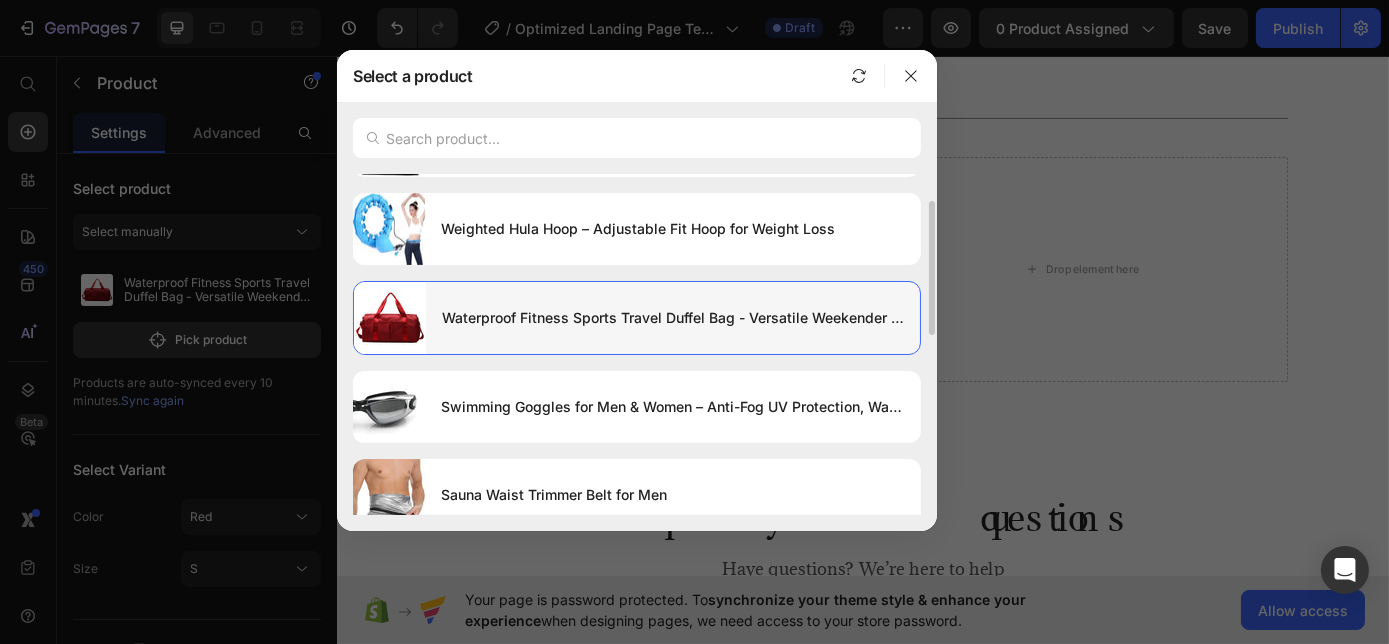 scroll, scrollTop: 0, scrollLeft: 0, axis: both 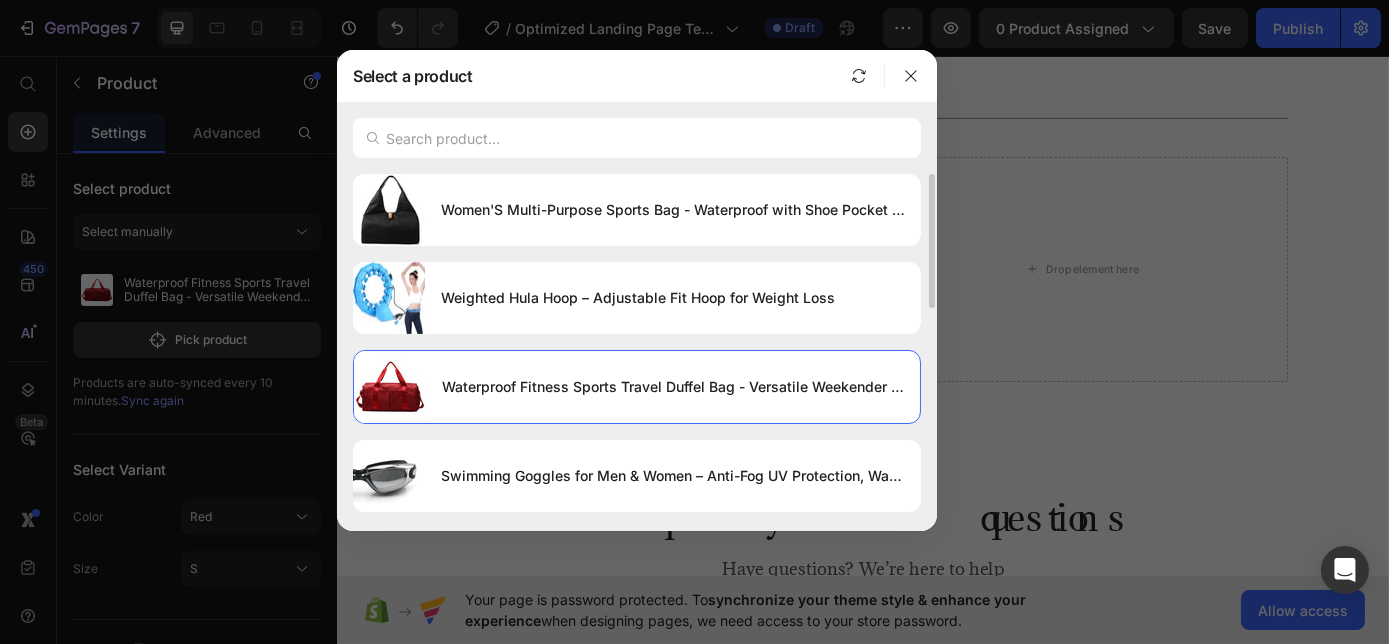 click 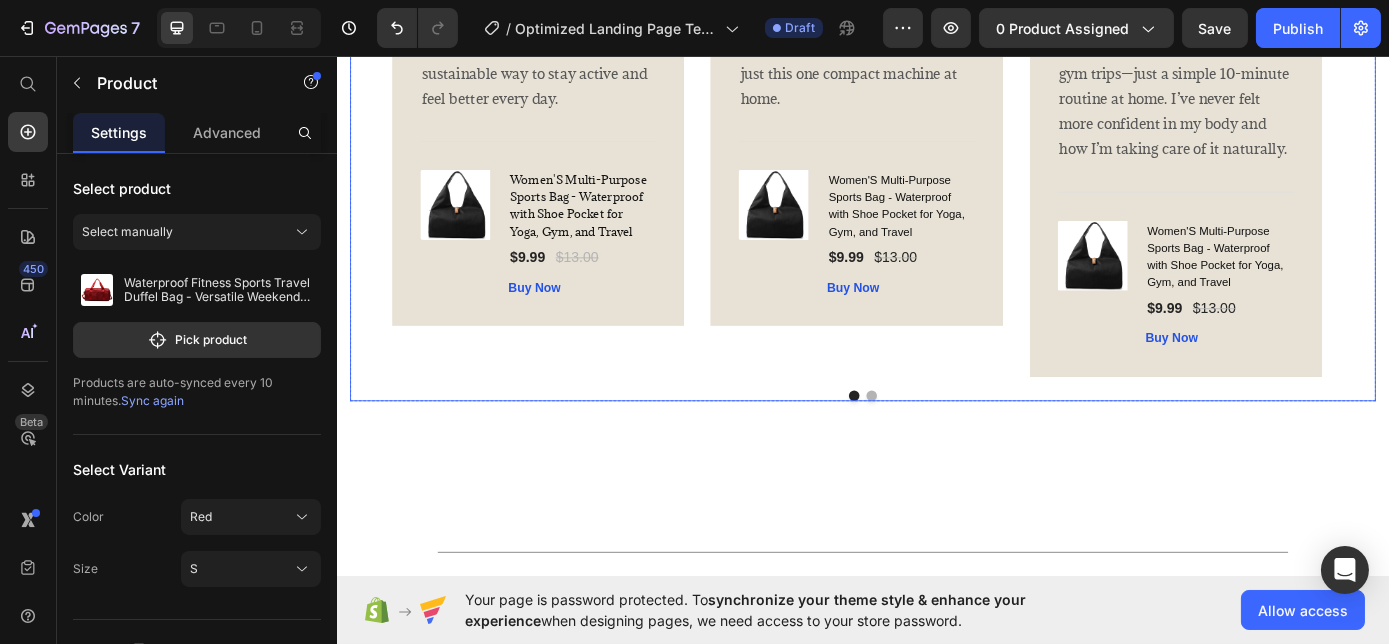 scroll, scrollTop: 3727, scrollLeft: 0, axis: vertical 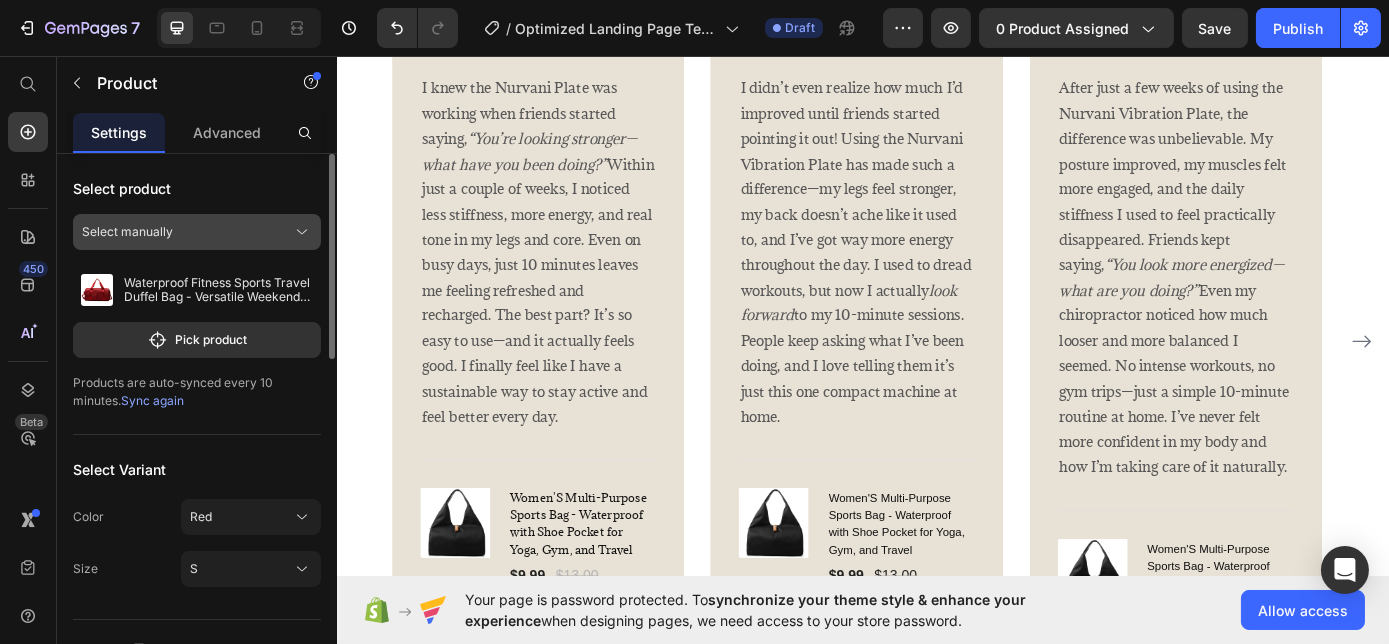 click on "Select manually" 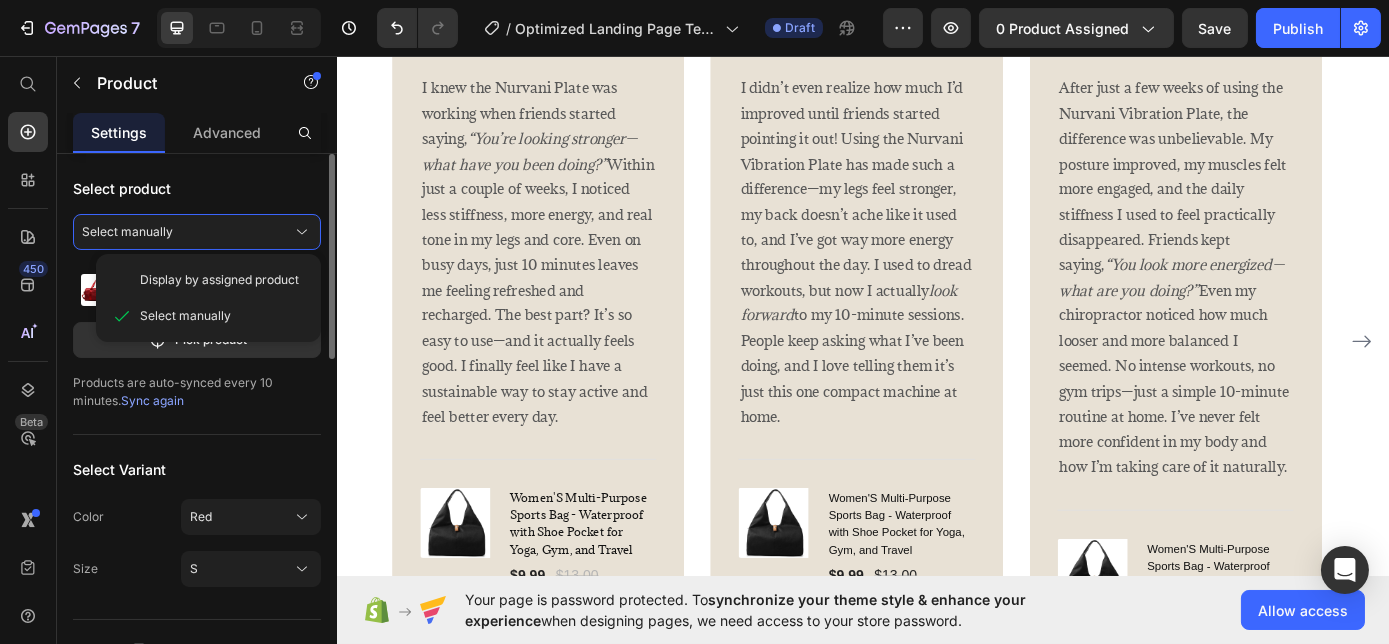 click on "Select product" at bounding box center (197, 188) 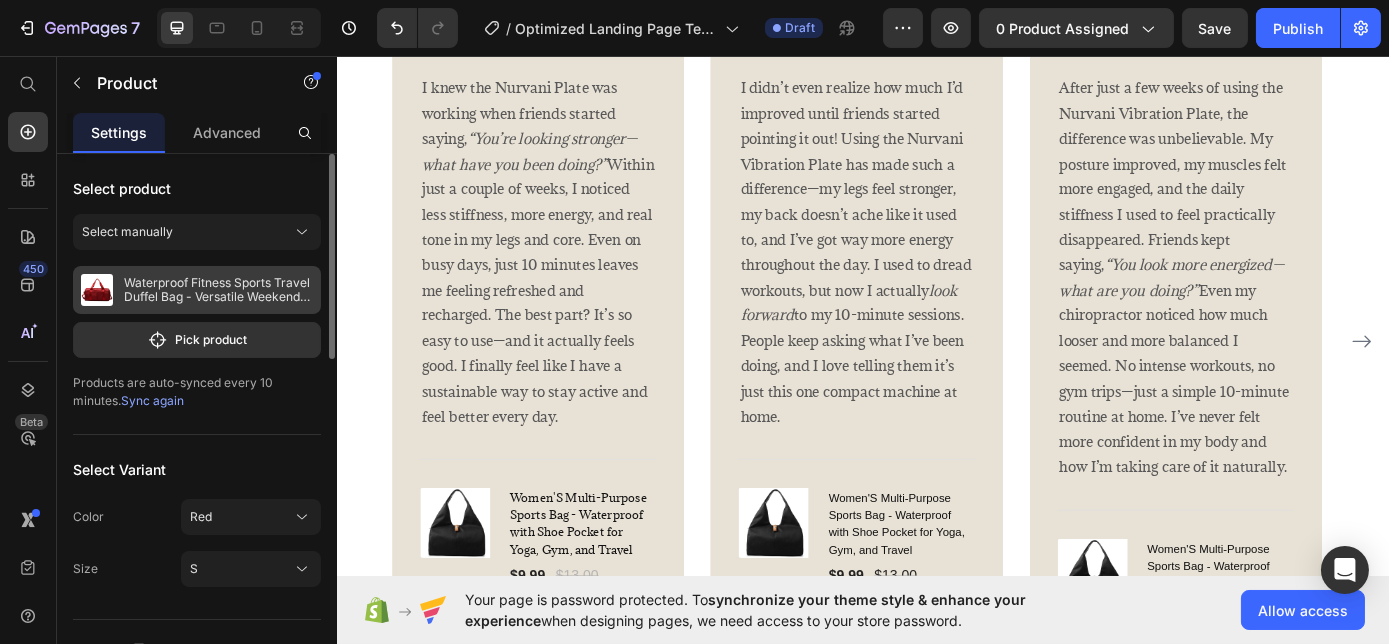 click on "Waterproof Fitness Sports Travel Duffel Bag - Versatile Weekender for Men and Women" at bounding box center [218, 290] 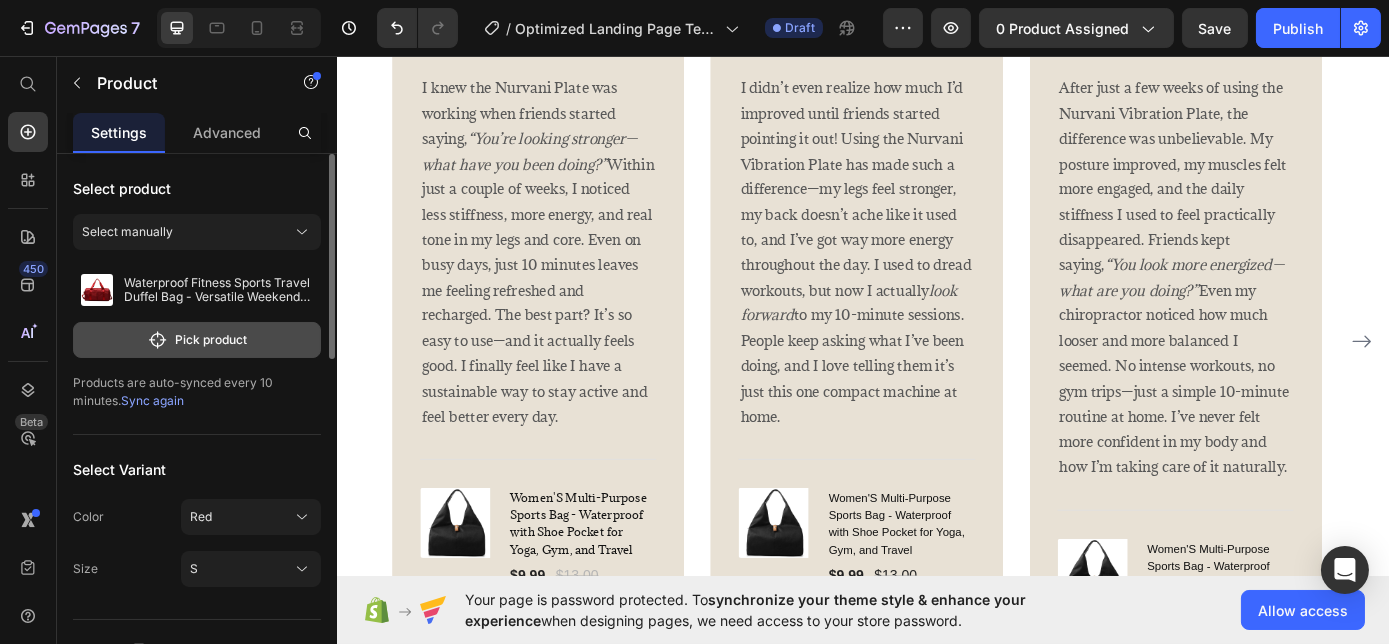 click on "Pick product" 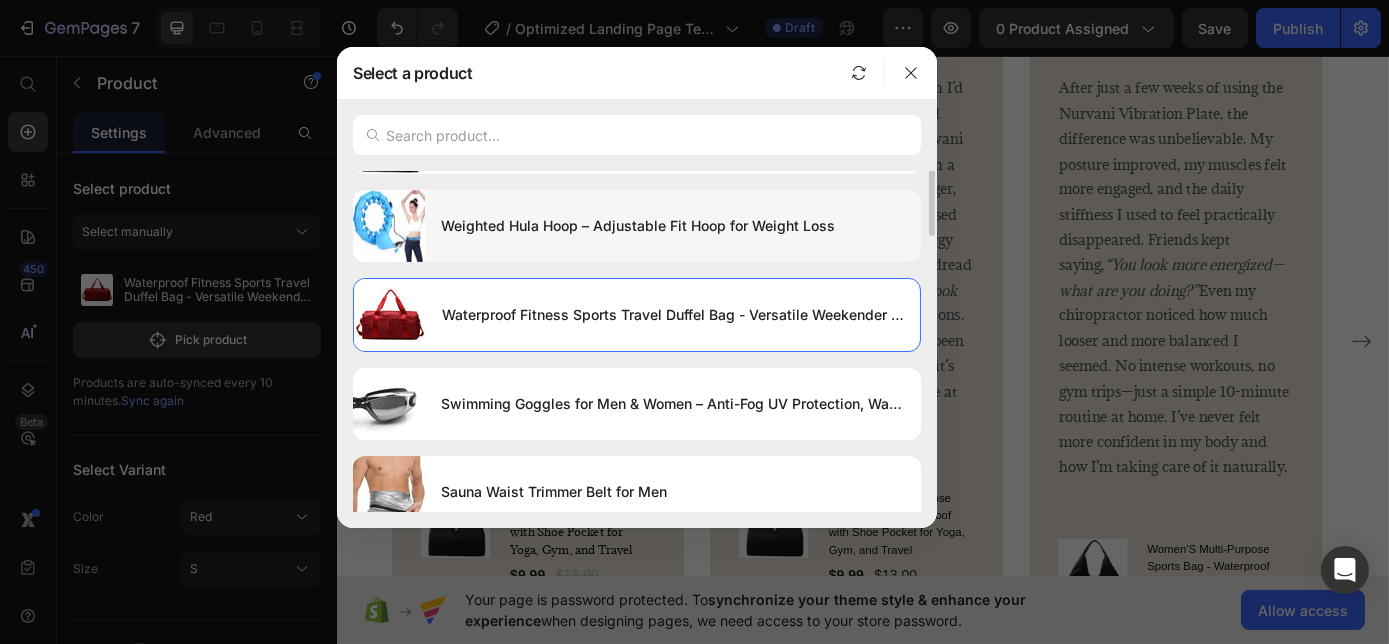 scroll, scrollTop: 0, scrollLeft: 0, axis: both 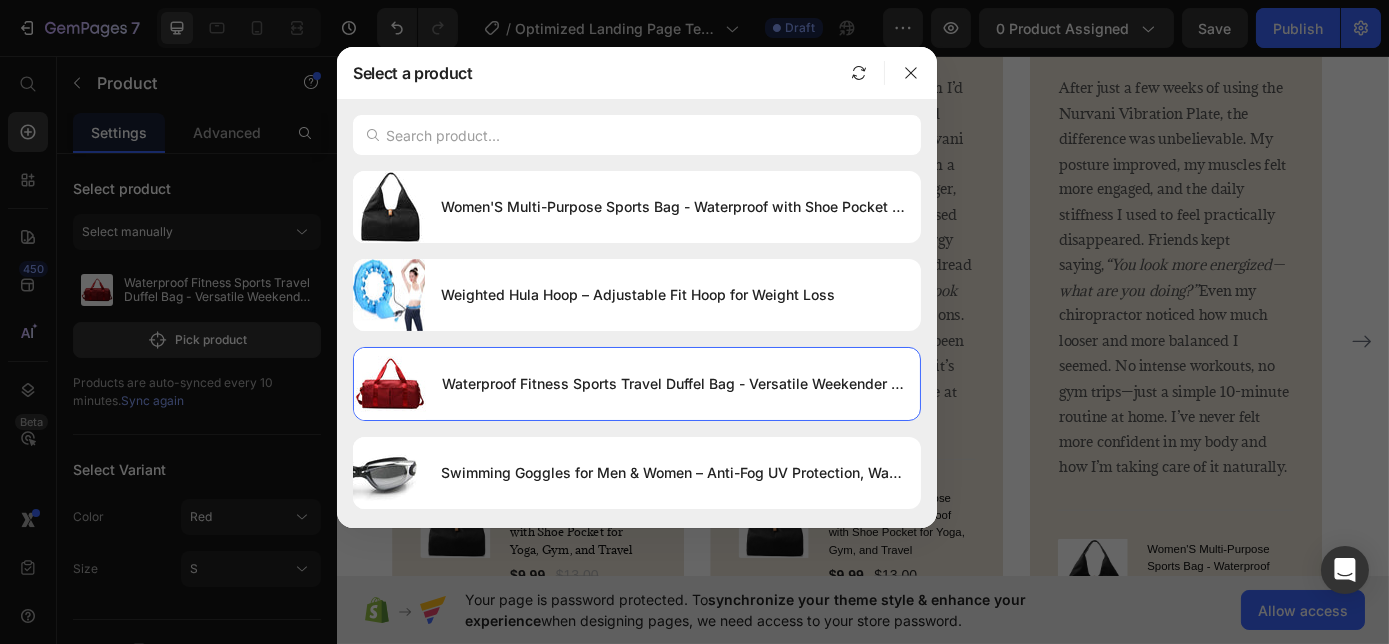 click at bounding box center (694, 322) 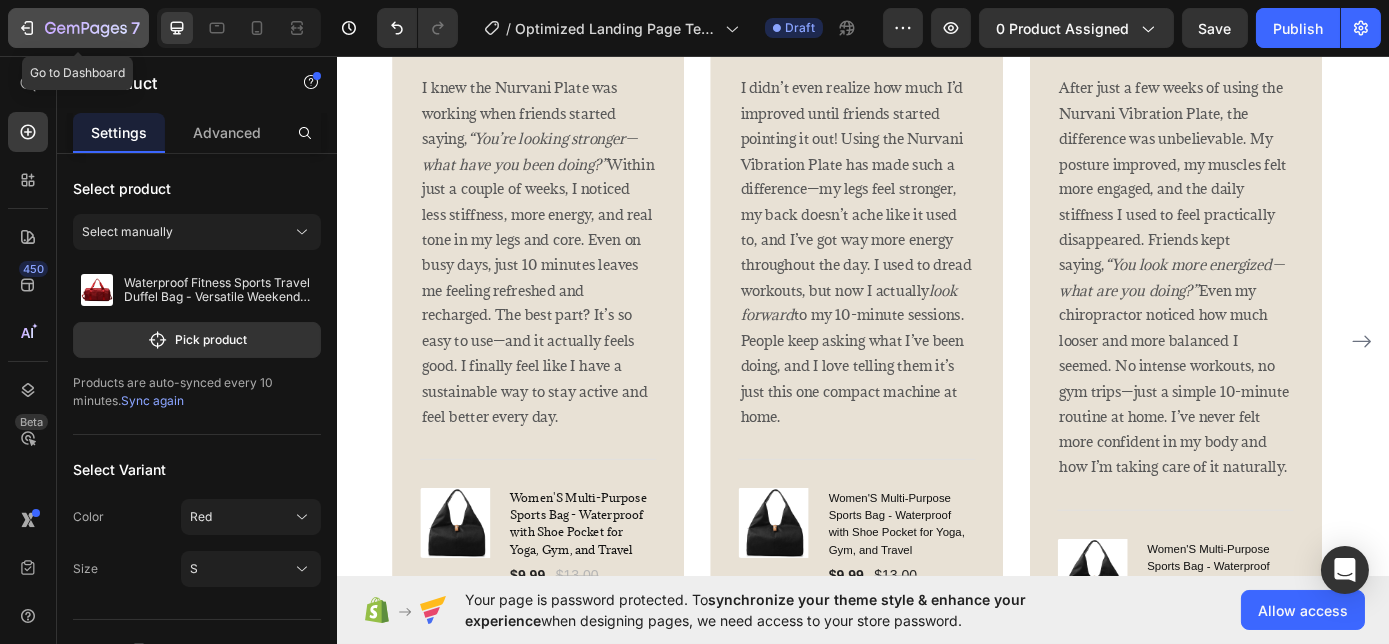 click 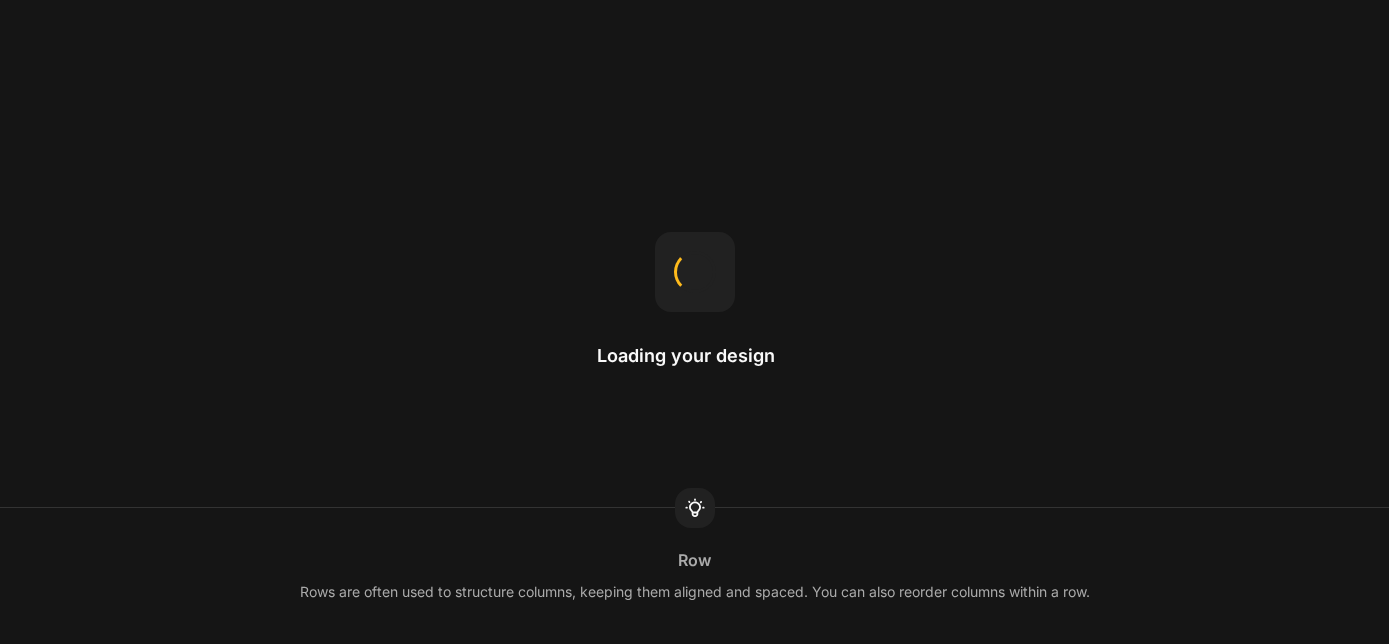 scroll, scrollTop: 0, scrollLeft: 0, axis: both 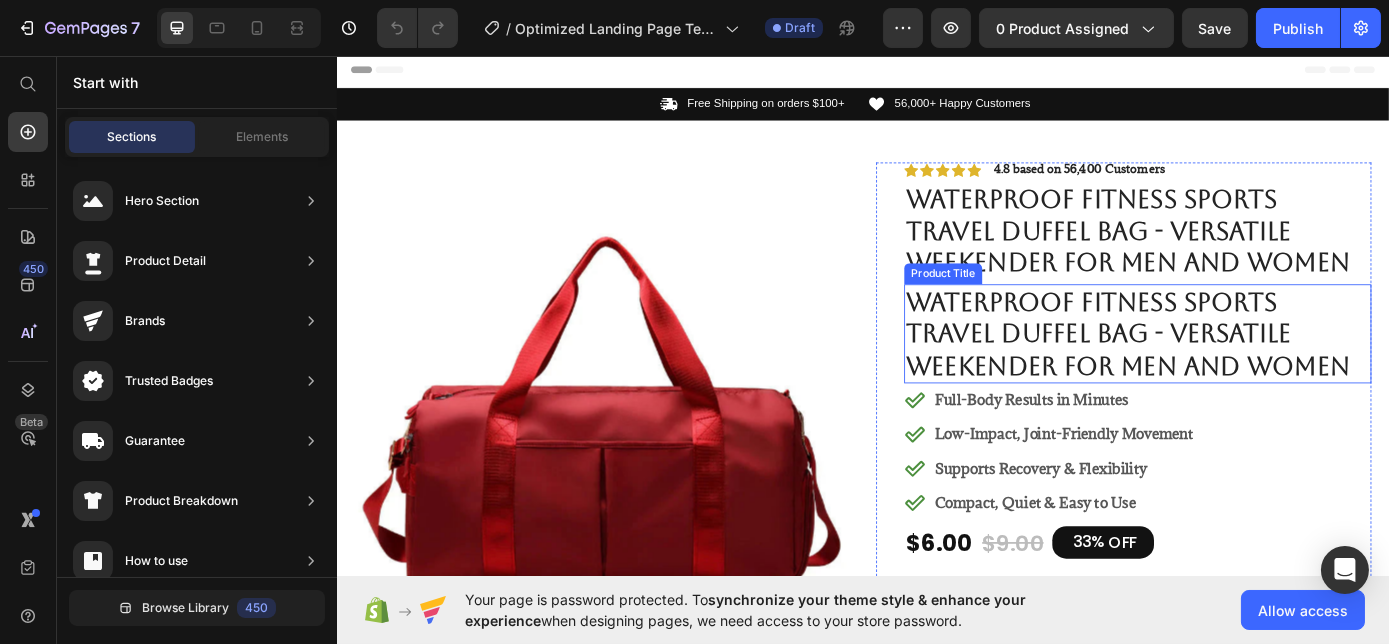 click at bounding box center (638, 466) 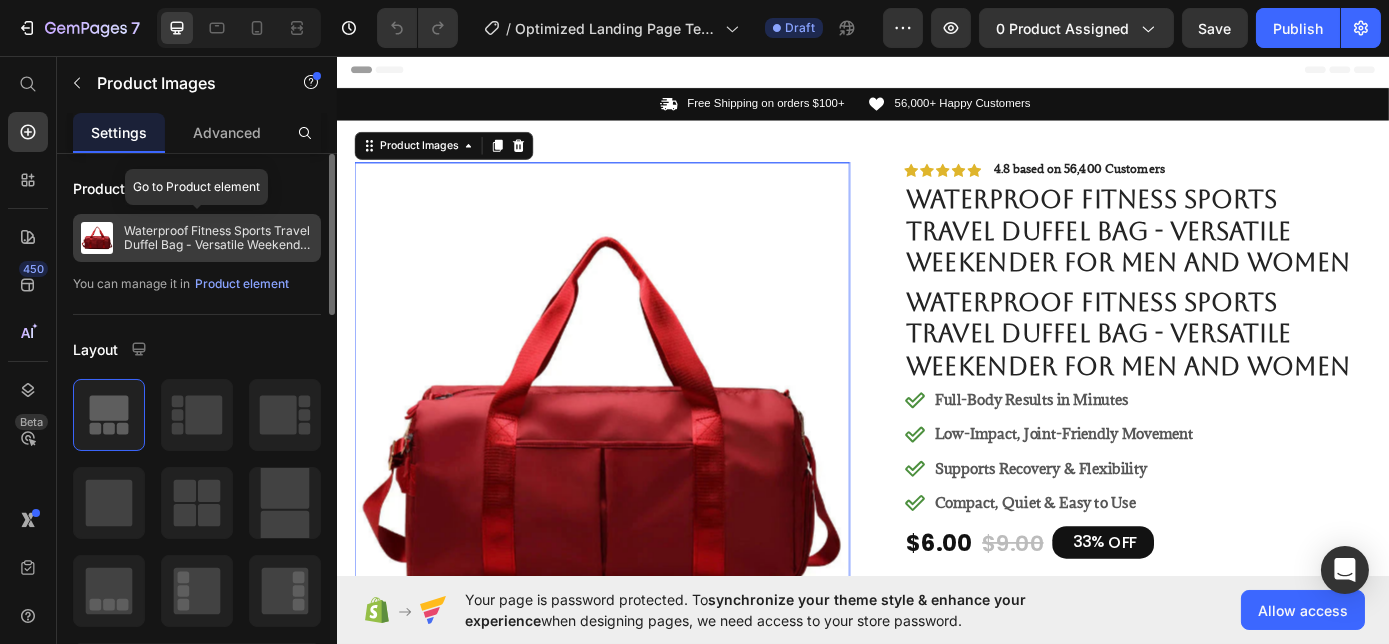 click on "Waterproof Fitness Sports Travel Duffel Bag - Versatile Weekender for Men and Women" at bounding box center (218, 238) 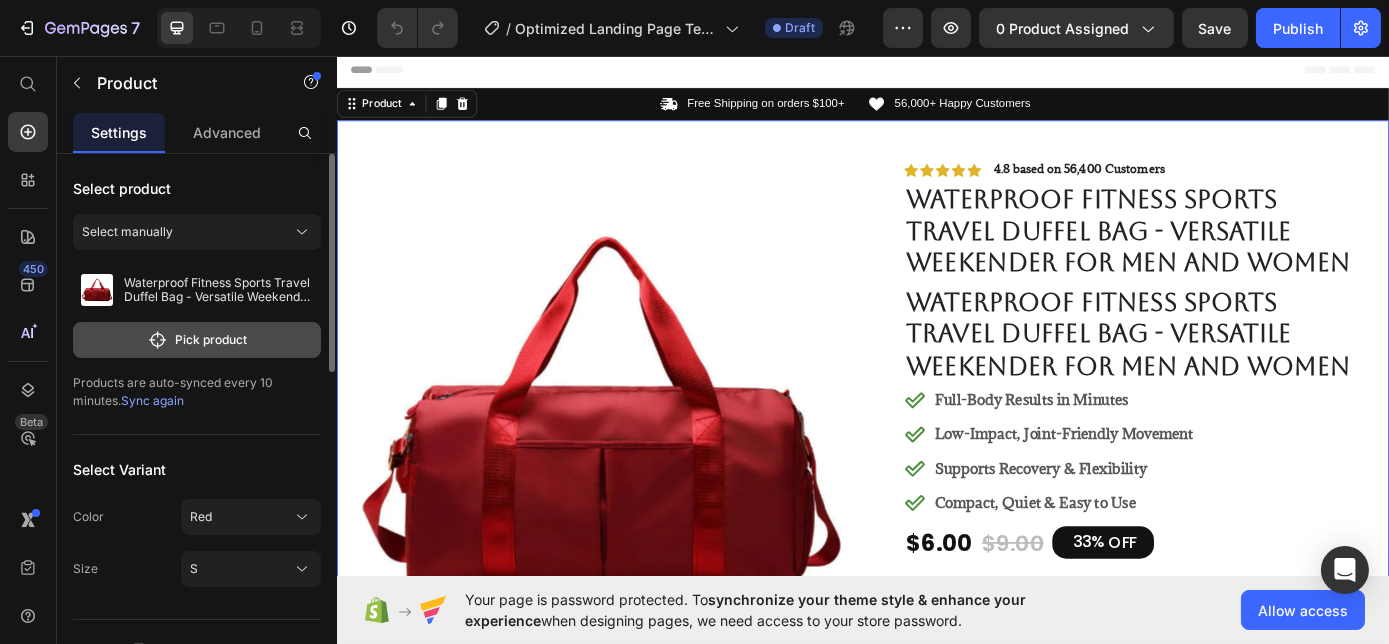 click on "Pick product" 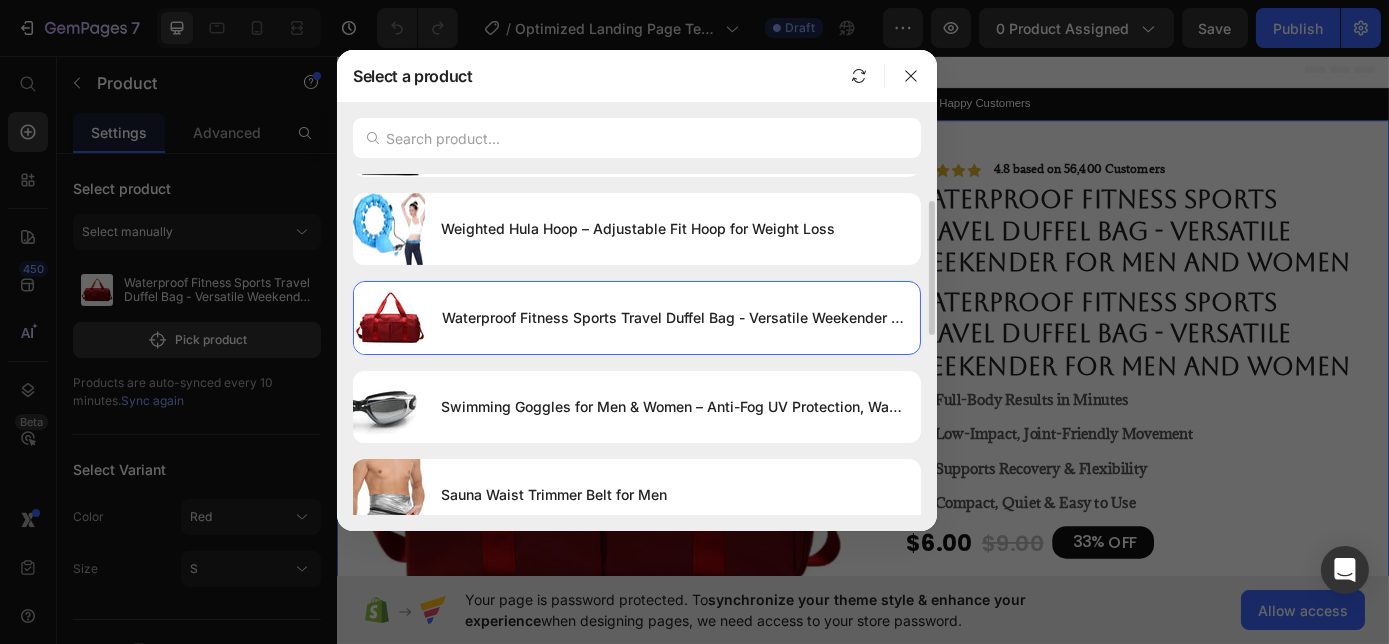 scroll, scrollTop: 0, scrollLeft: 0, axis: both 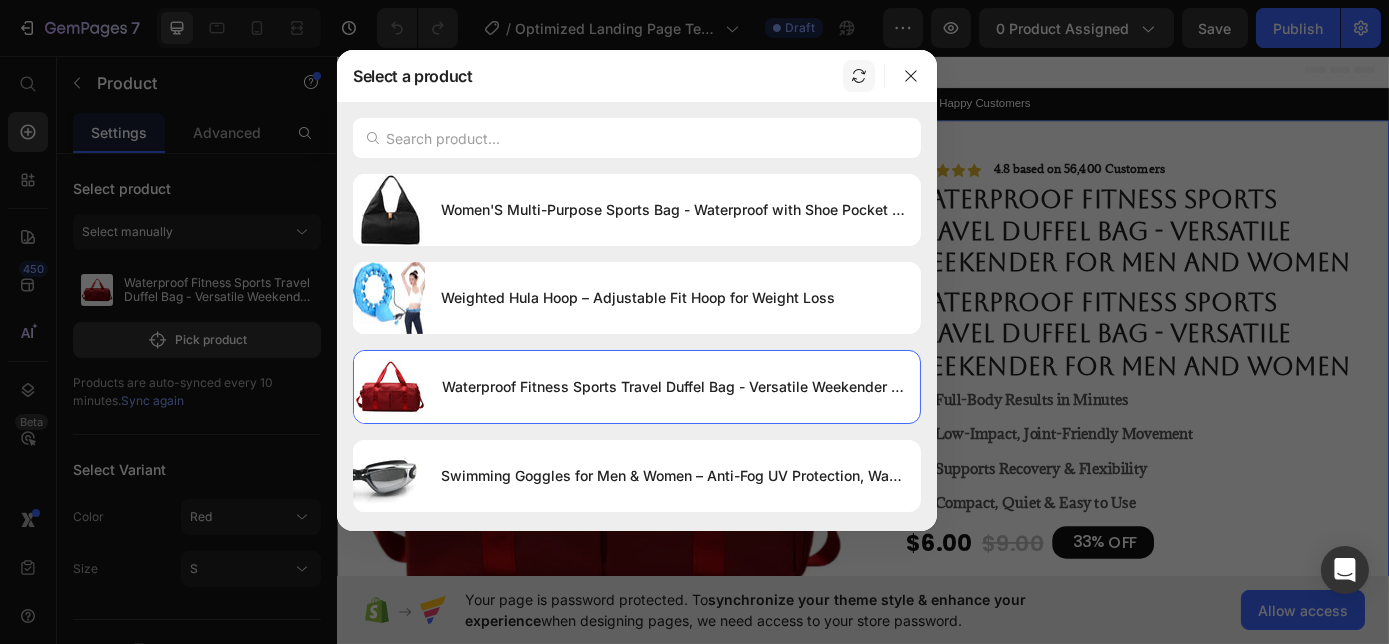 click at bounding box center [859, 76] 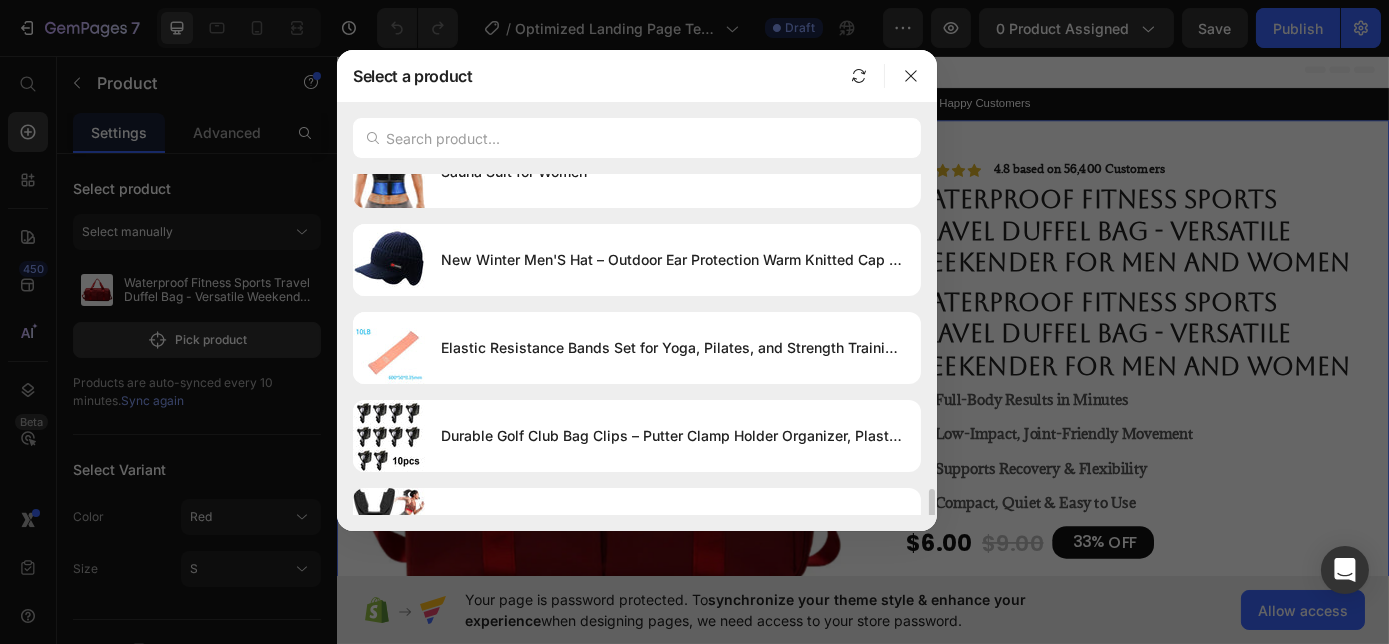 scroll, scrollTop: 1316, scrollLeft: 0, axis: vertical 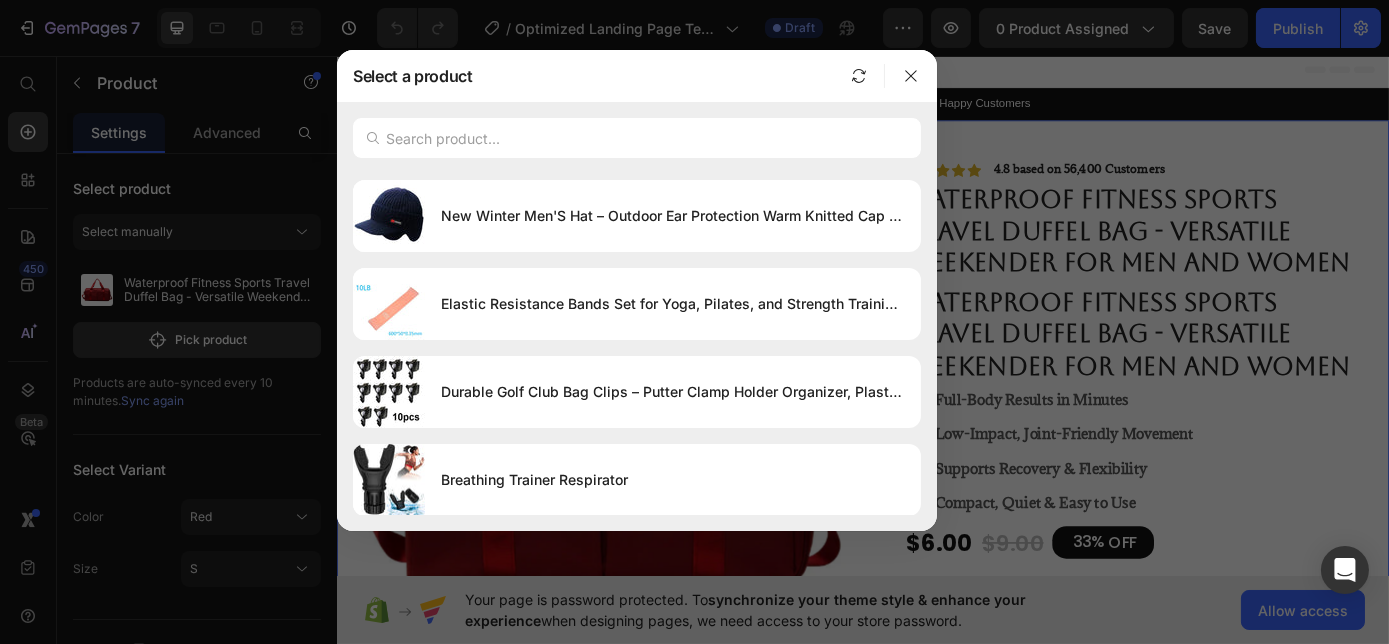 click at bounding box center (694, 322) 